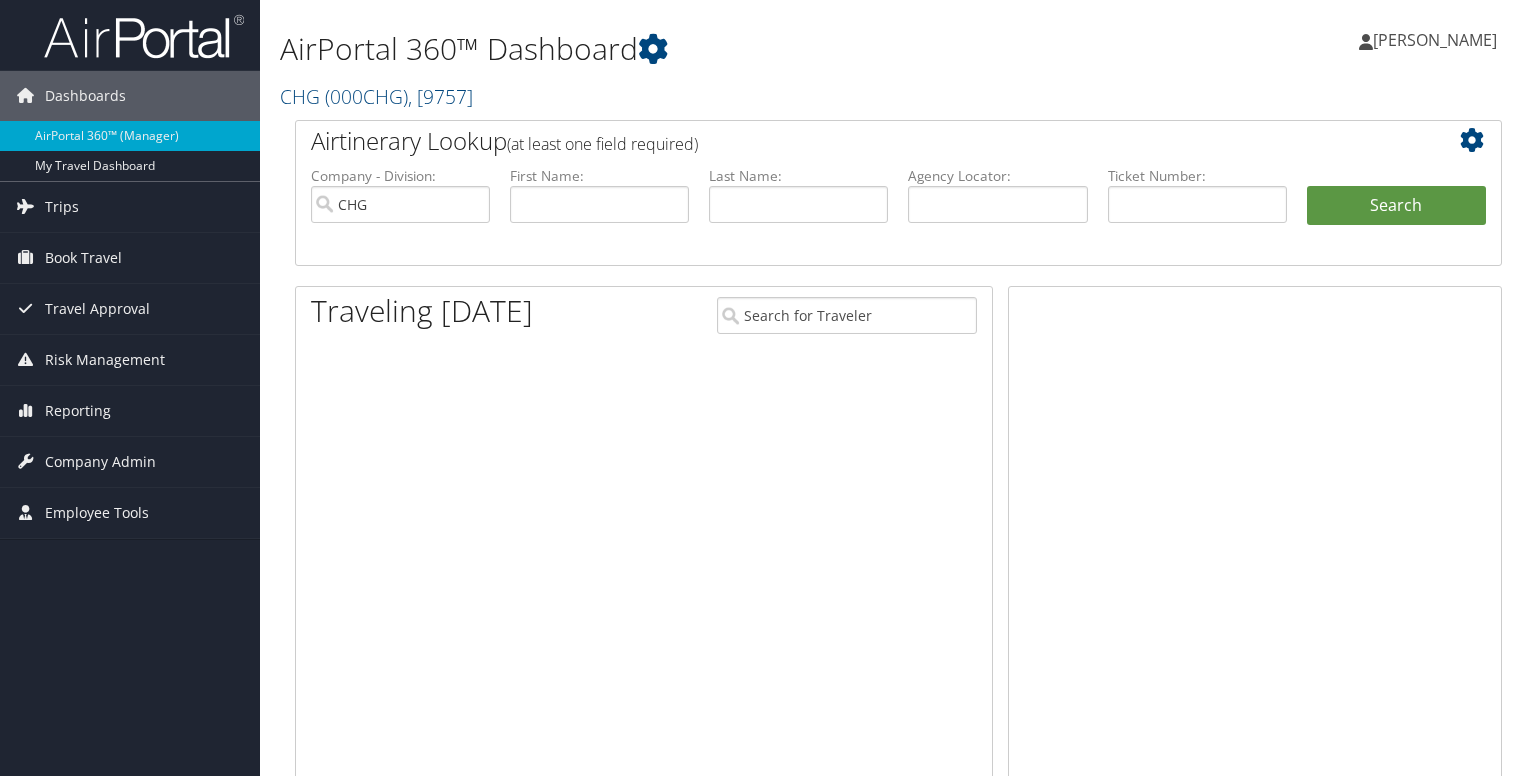 scroll, scrollTop: 0, scrollLeft: 0, axis: both 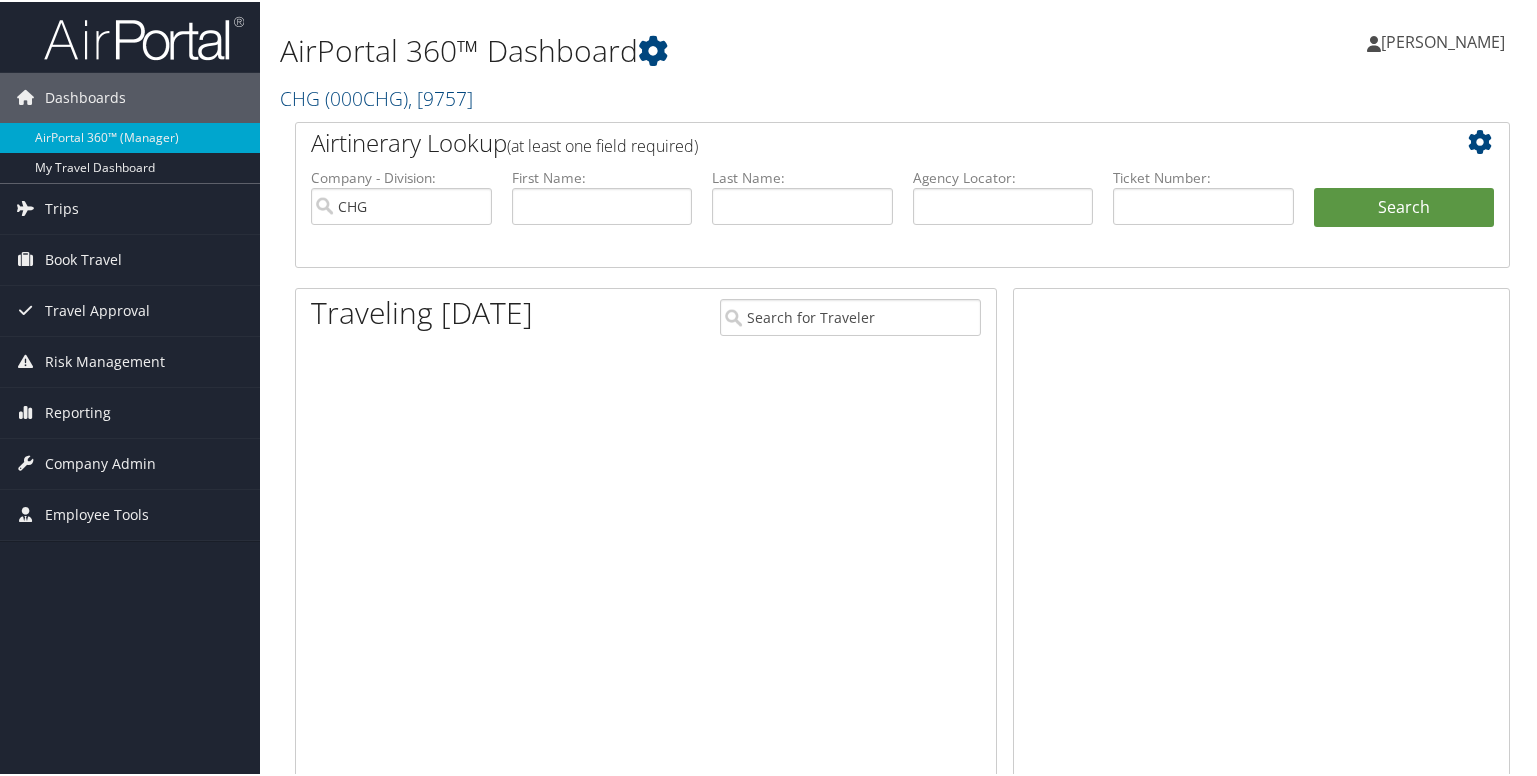 click on "Reporting" at bounding box center (78, 411) 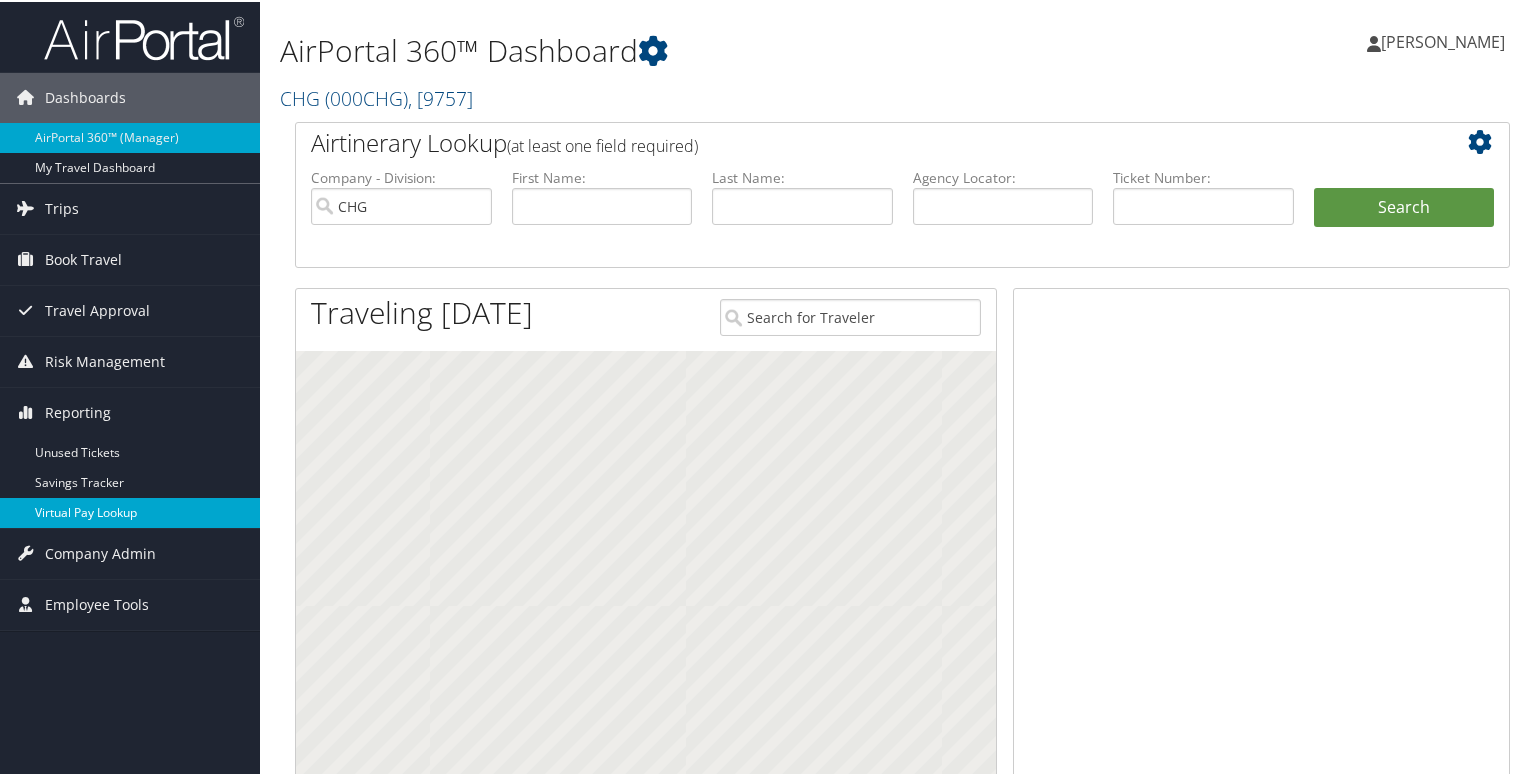 click on "Virtual Pay Lookup" at bounding box center (130, 511) 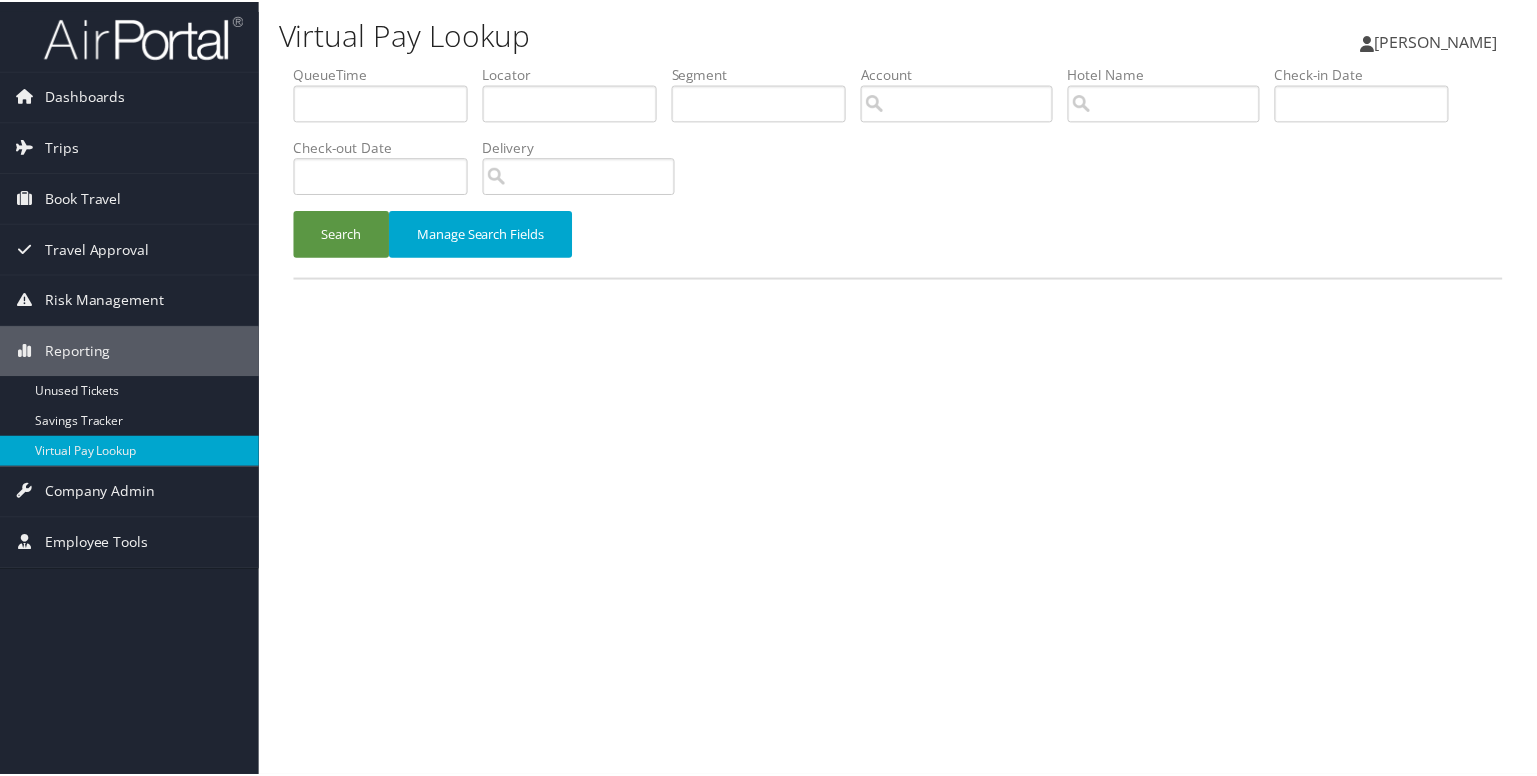 scroll, scrollTop: 0, scrollLeft: 0, axis: both 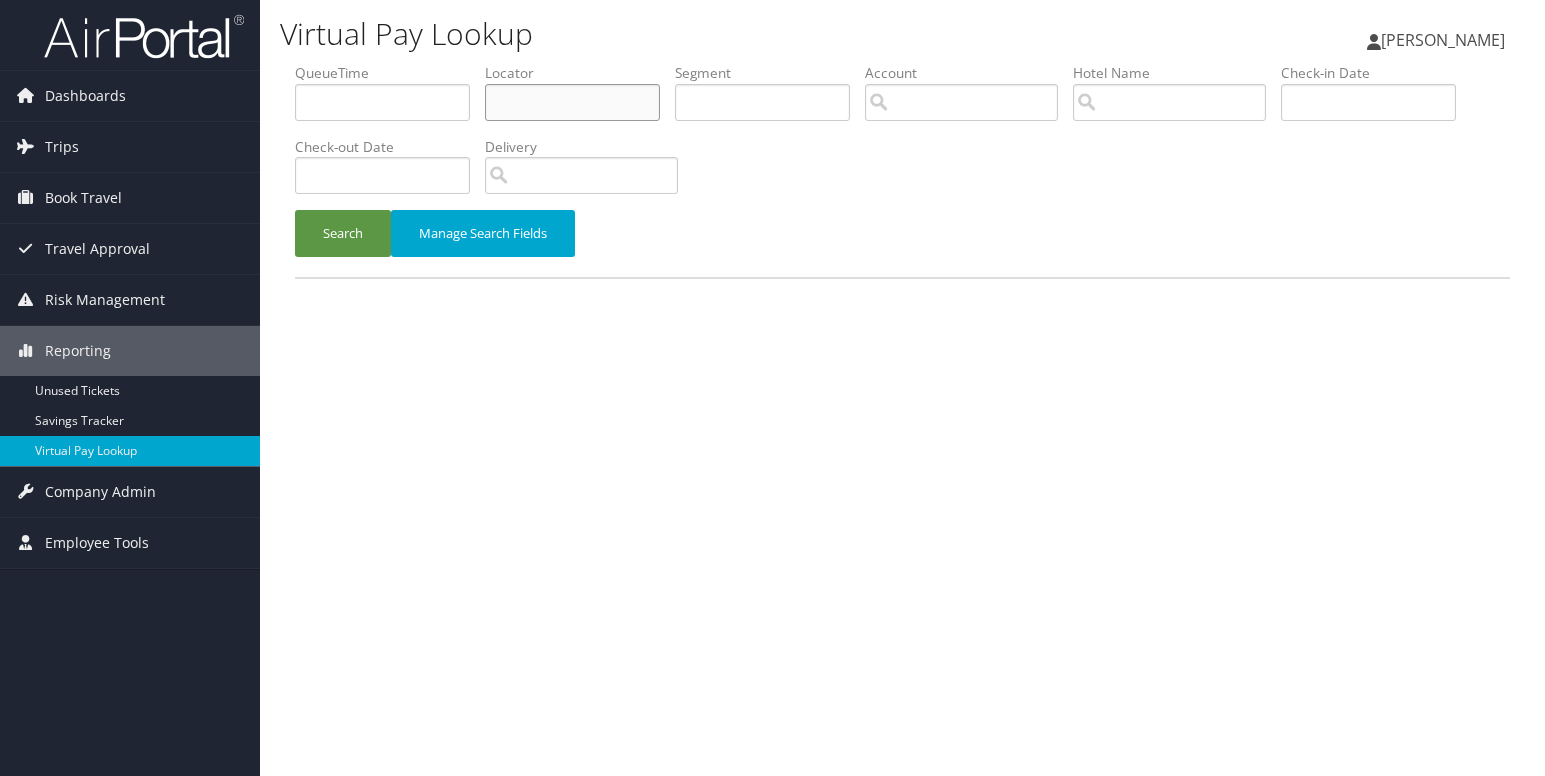 click at bounding box center [572, 102] 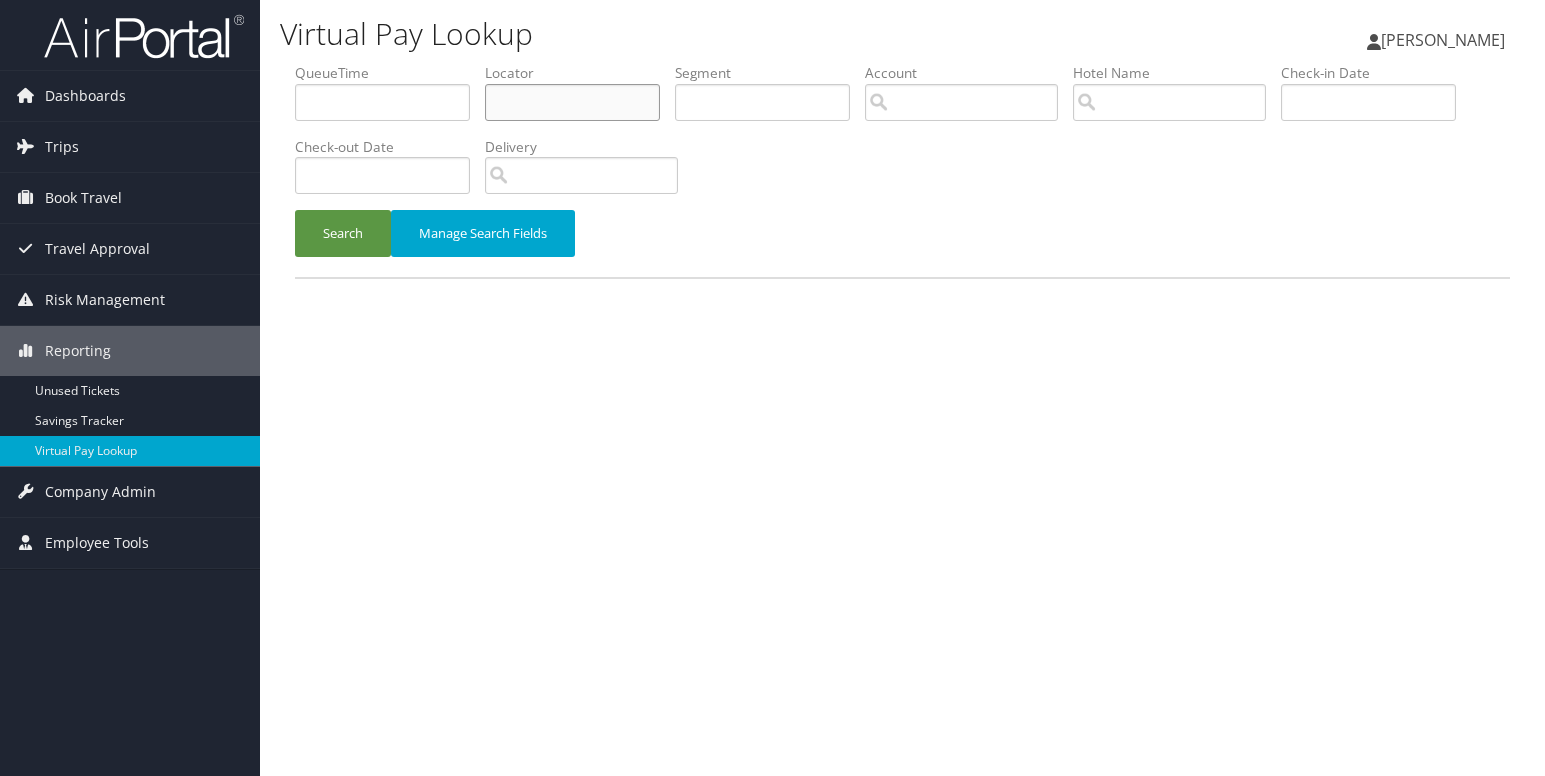 click at bounding box center [572, 102] 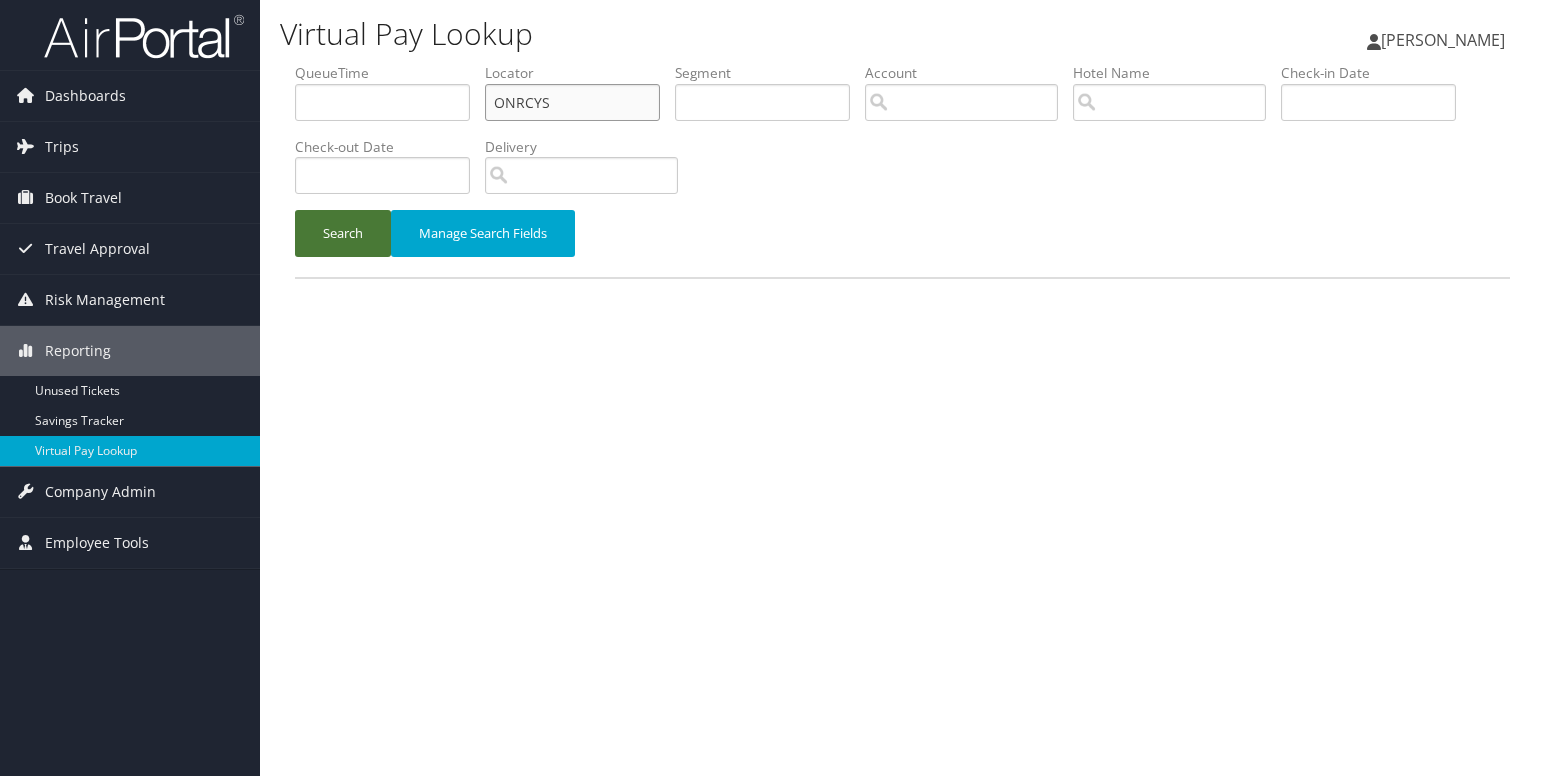 type on "ONRCYS" 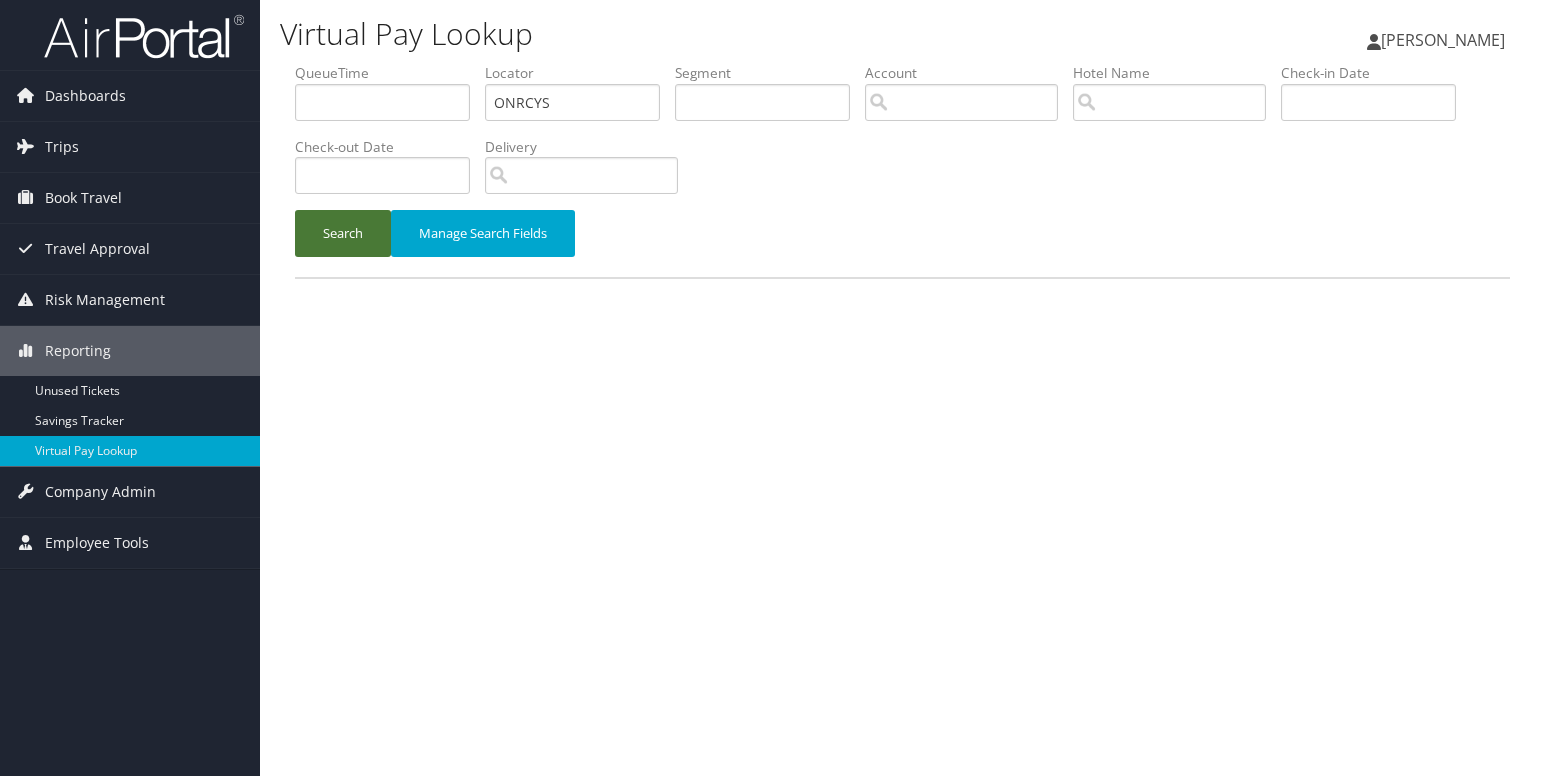 click on "Search" at bounding box center (343, 233) 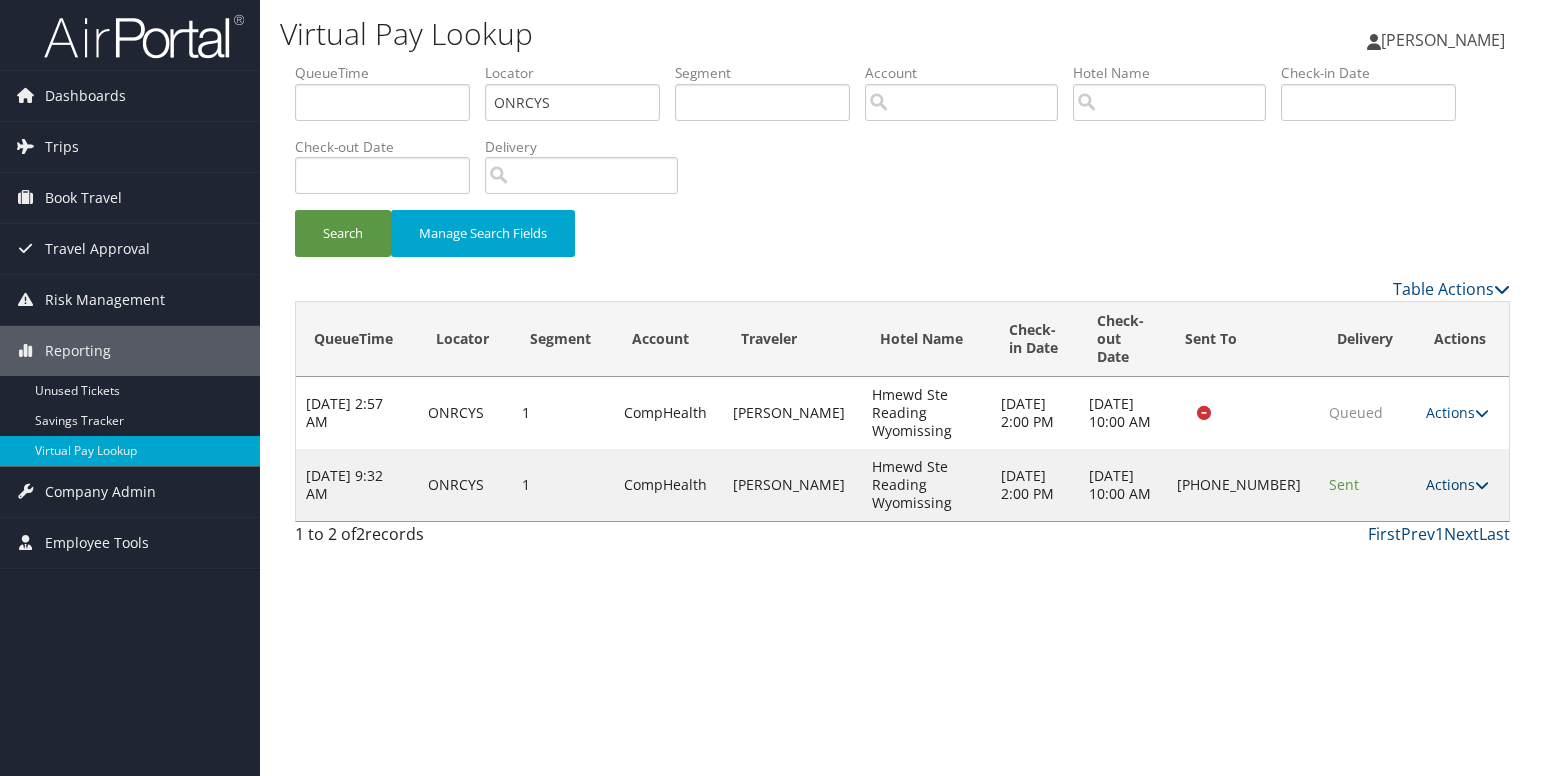 click on "Actions" at bounding box center [1457, 484] 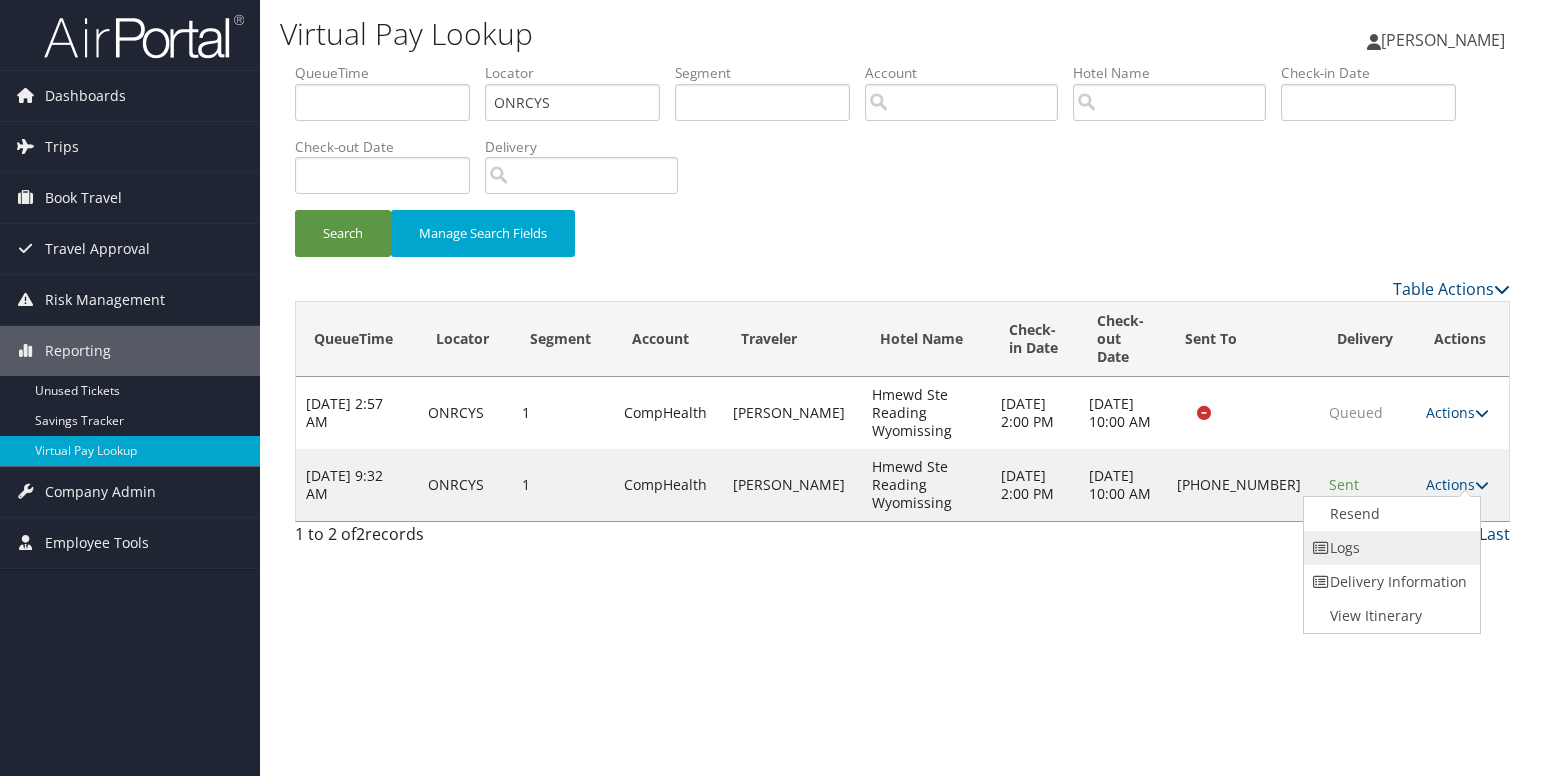 click on "Logs" at bounding box center [1389, 548] 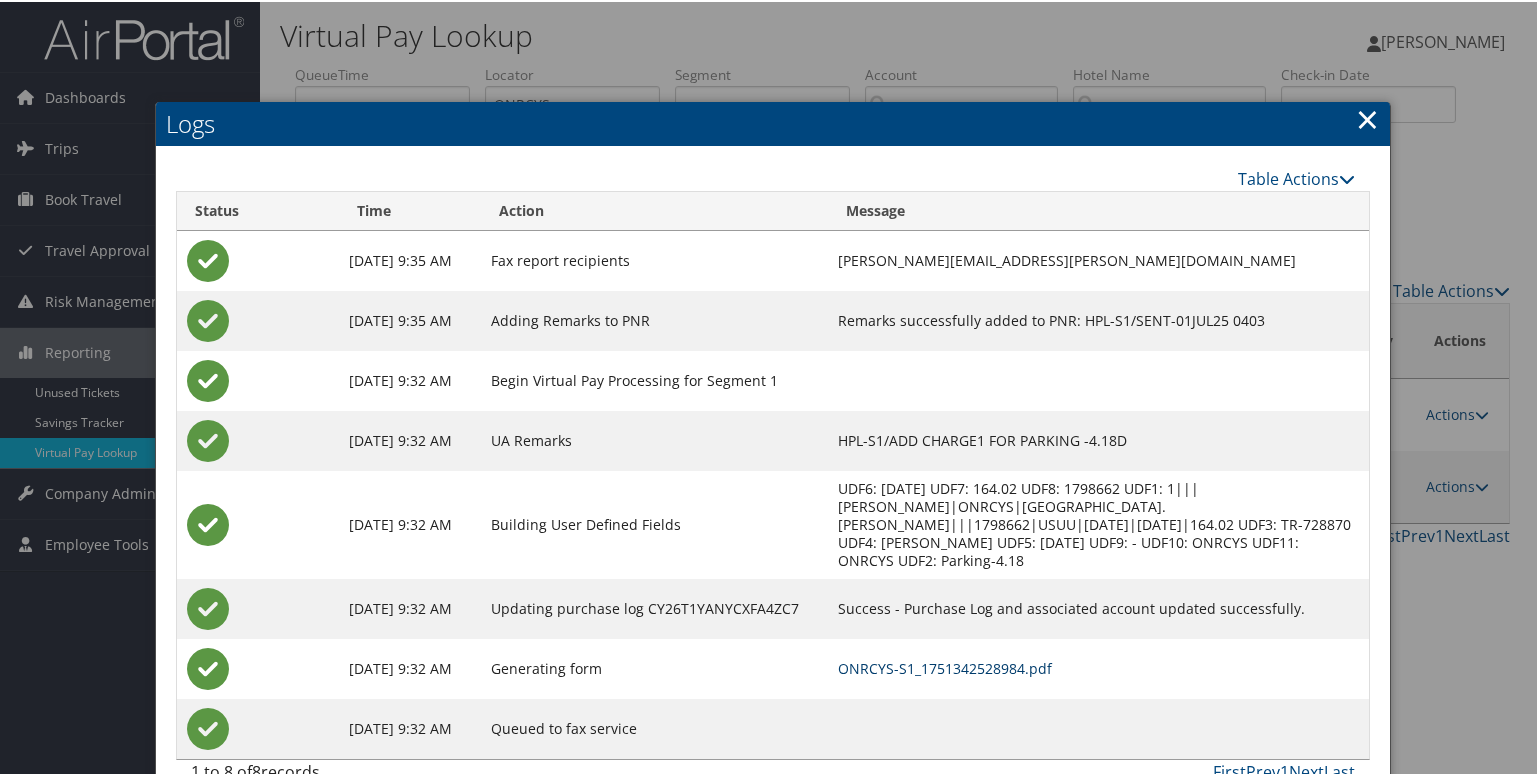 click on "ONRCYS-S1_1751342528984.pdf" at bounding box center [945, 666] 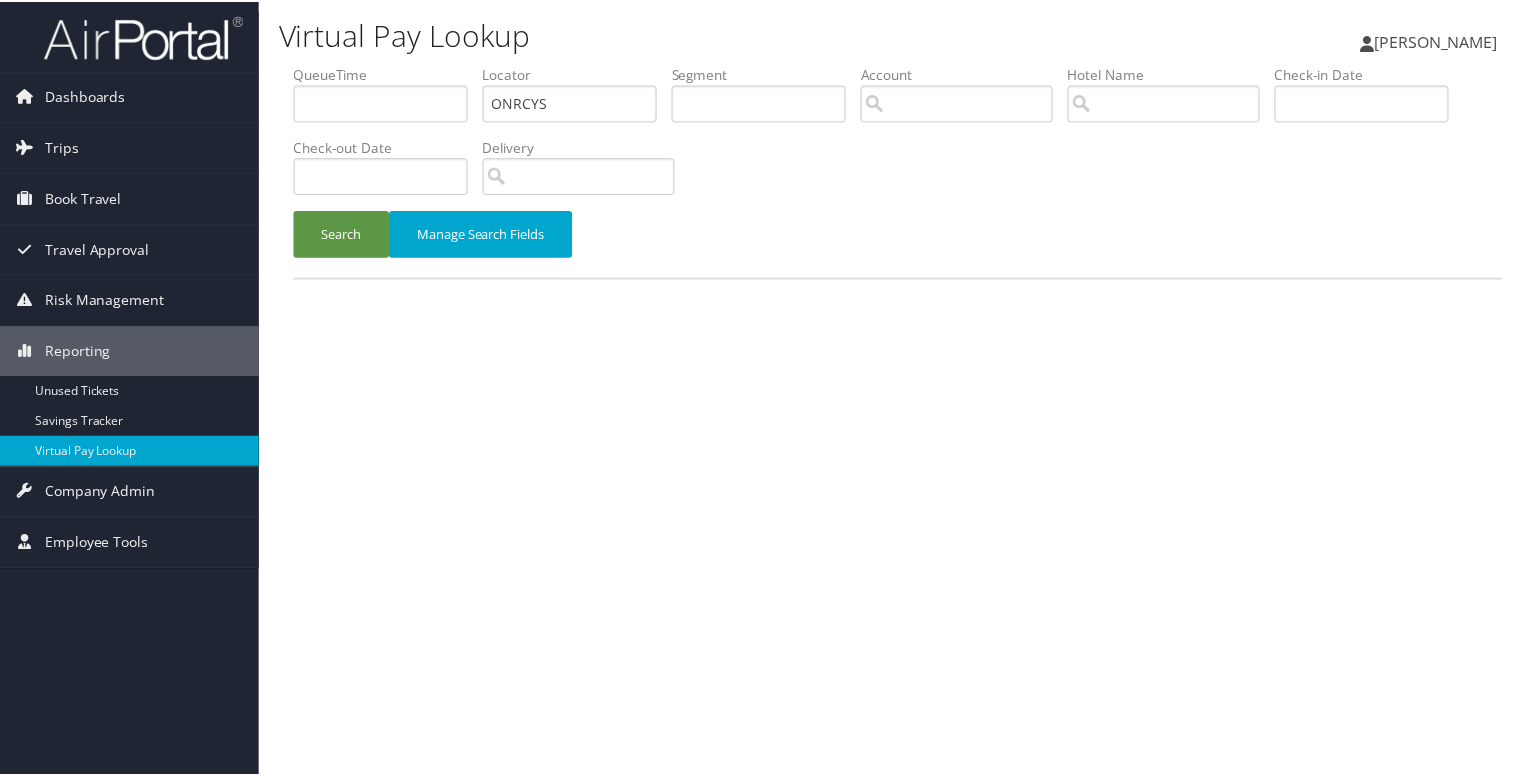 scroll, scrollTop: 0, scrollLeft: 0, axis: both 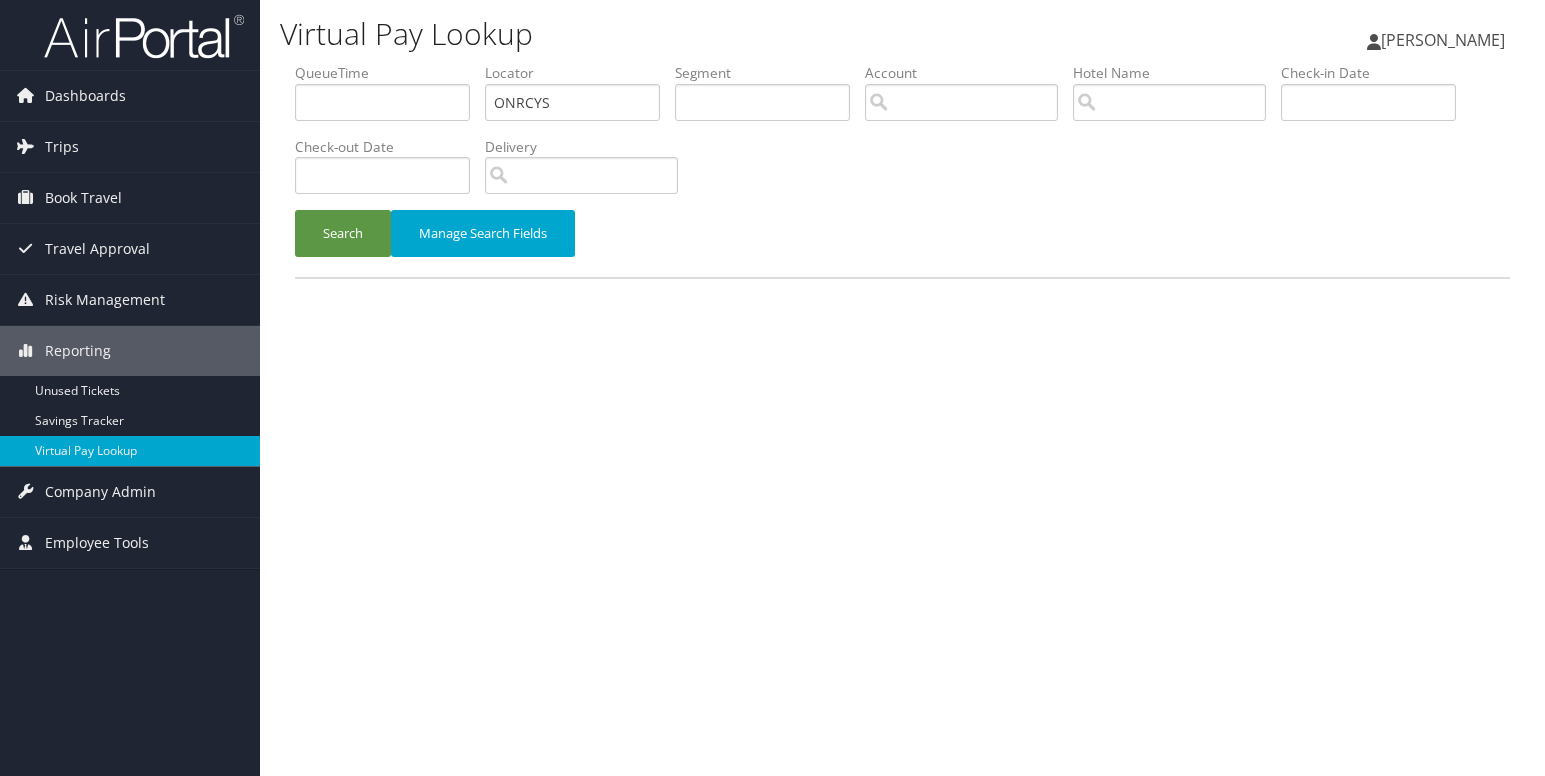 click on "ONRCYS" at bounding box center (572, 102) 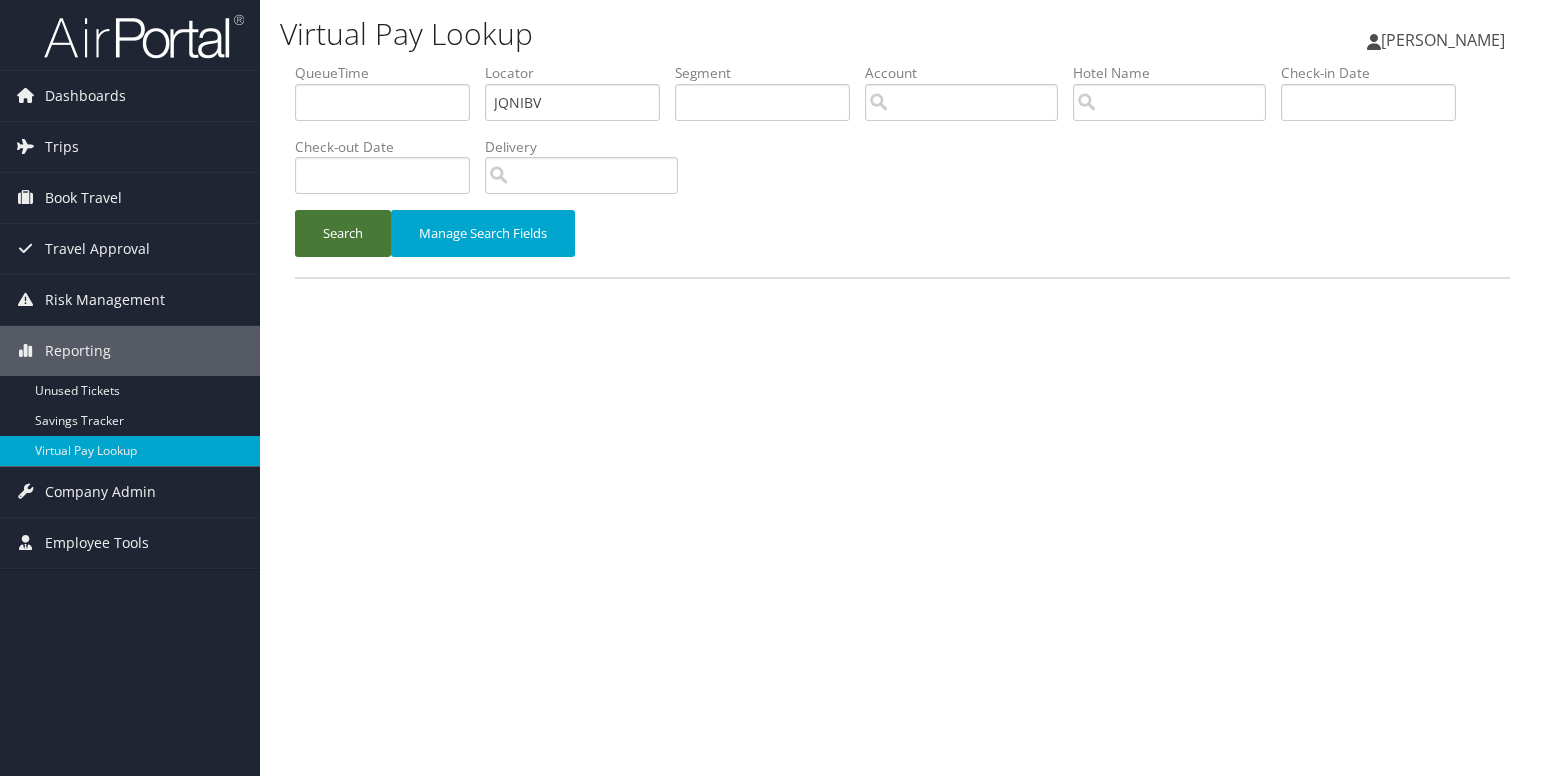 type on "JQNIBV" 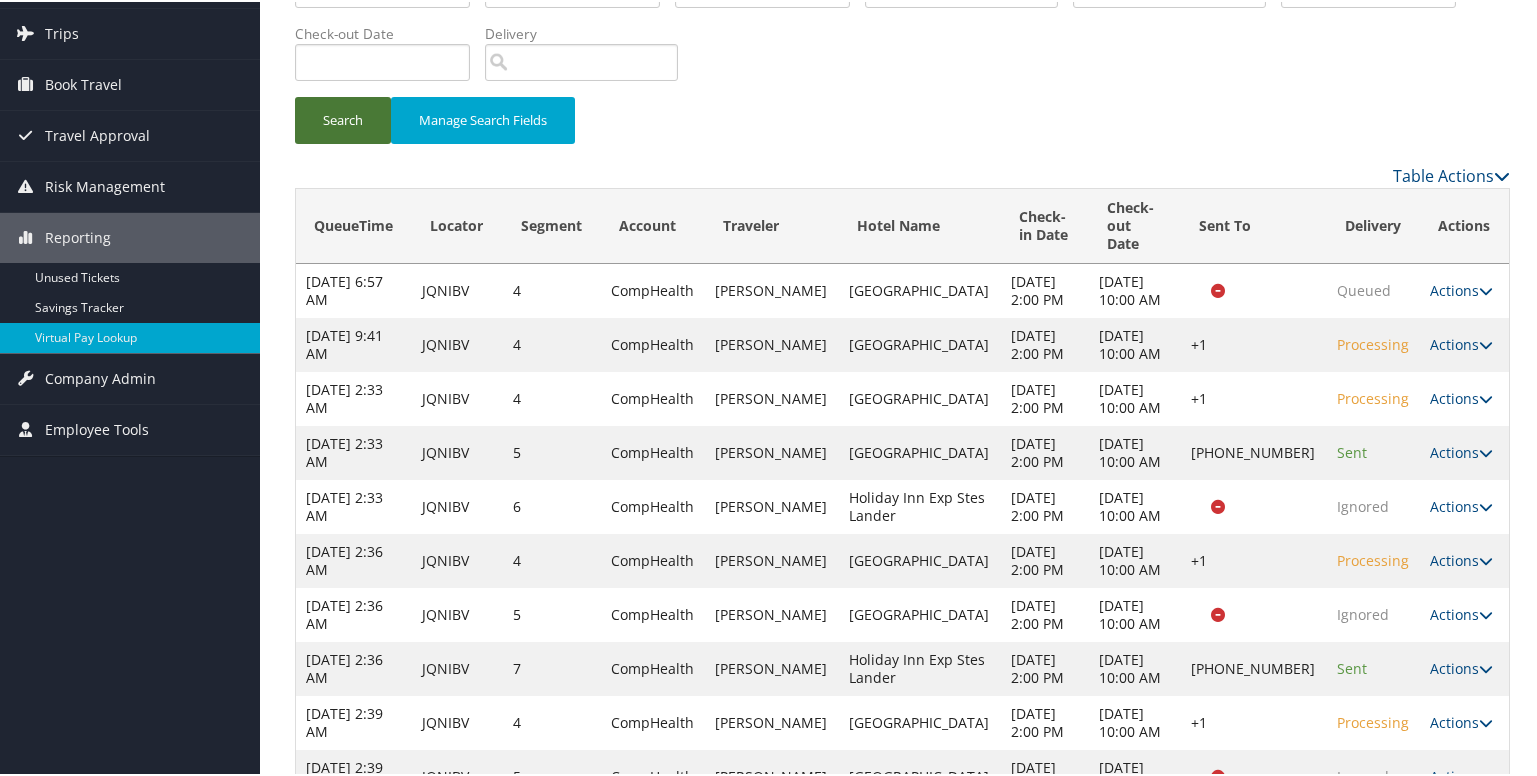 scroll, scrollTop: 194, scrollLeft: 0, axis: vertical 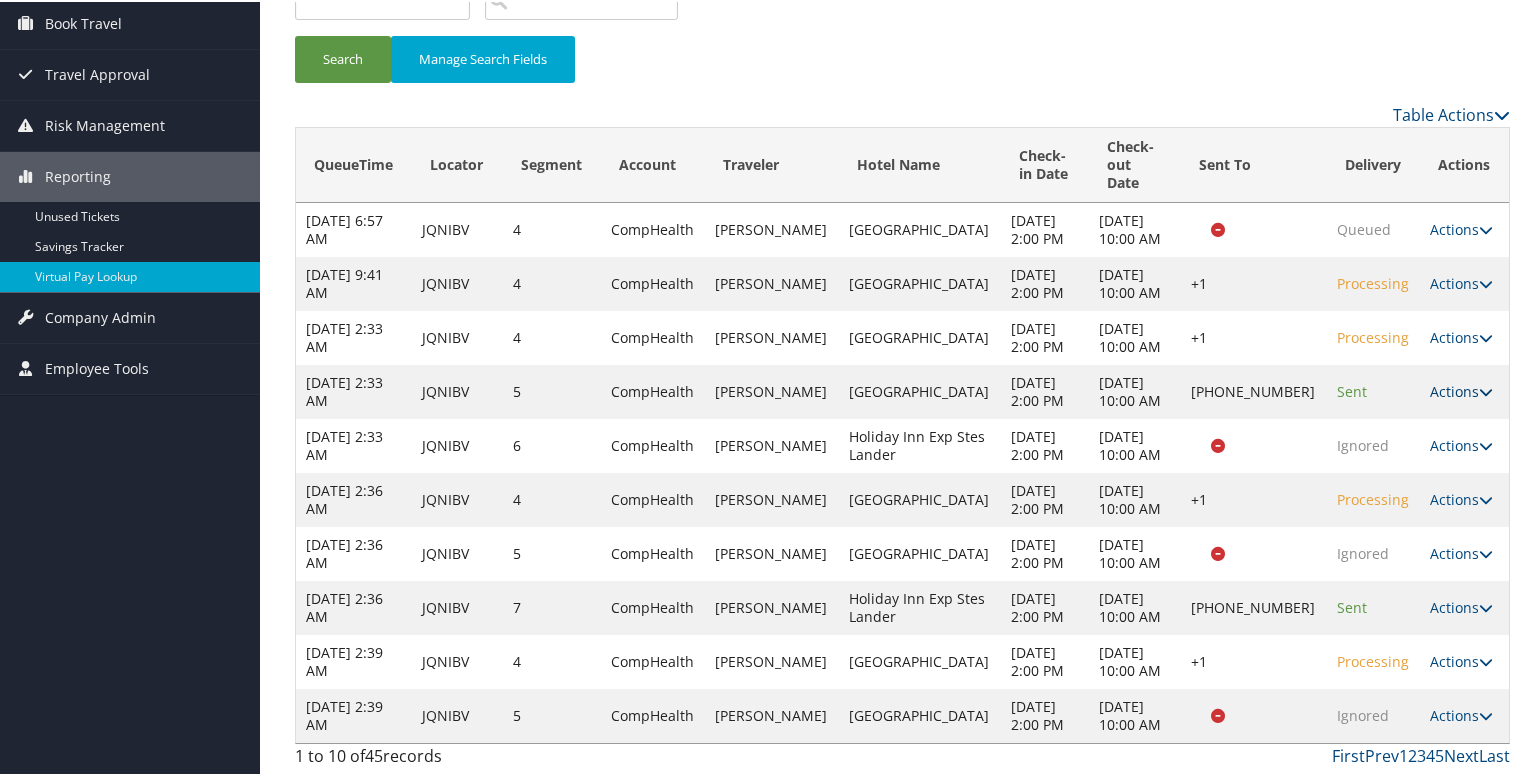 click at bounding box center [1486, 390] 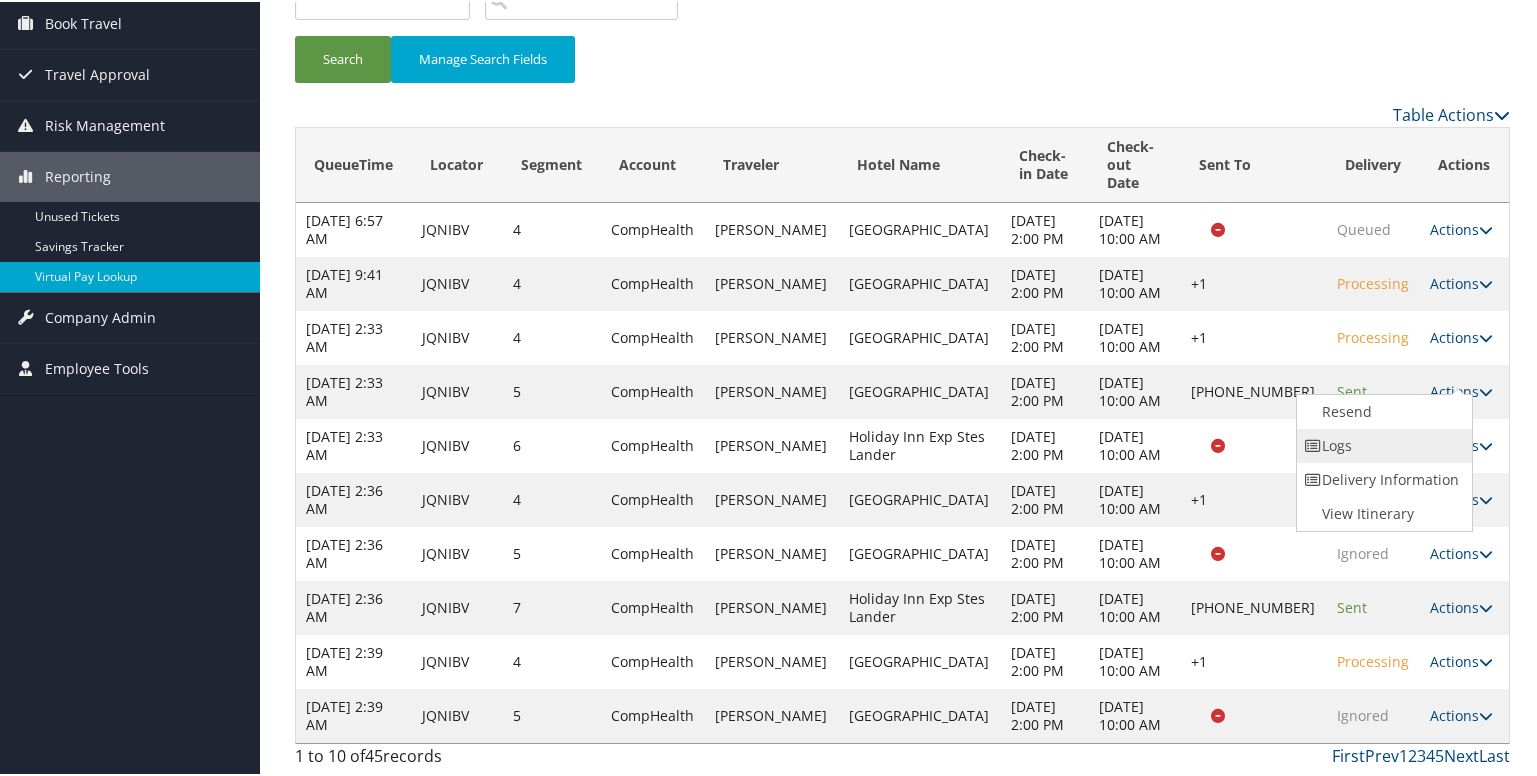 click on "Logs" at bounding box center (1382, 444) 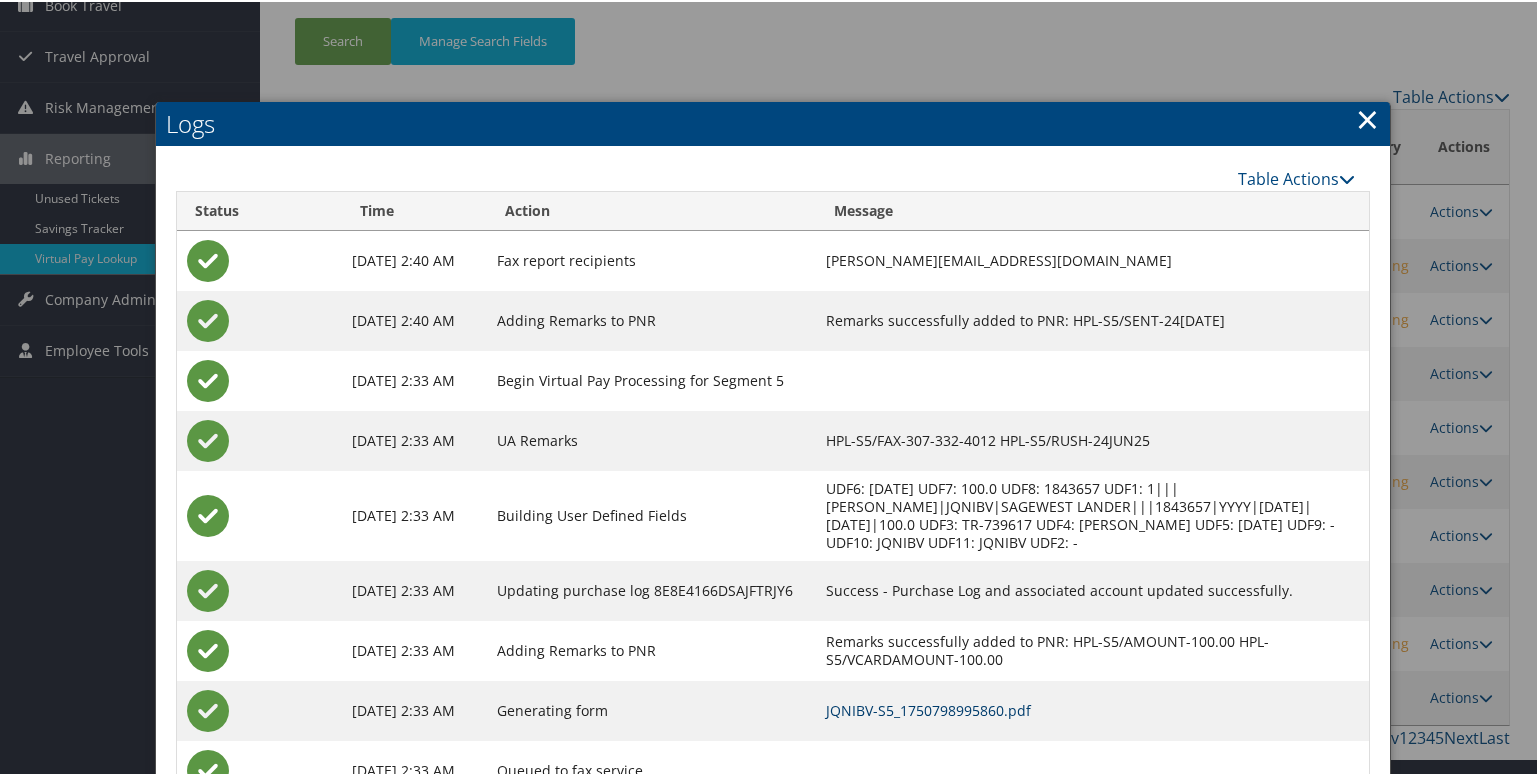 click on "JQNIBV-S5_1750798995860.pdf" at bounding box center [928, 708] 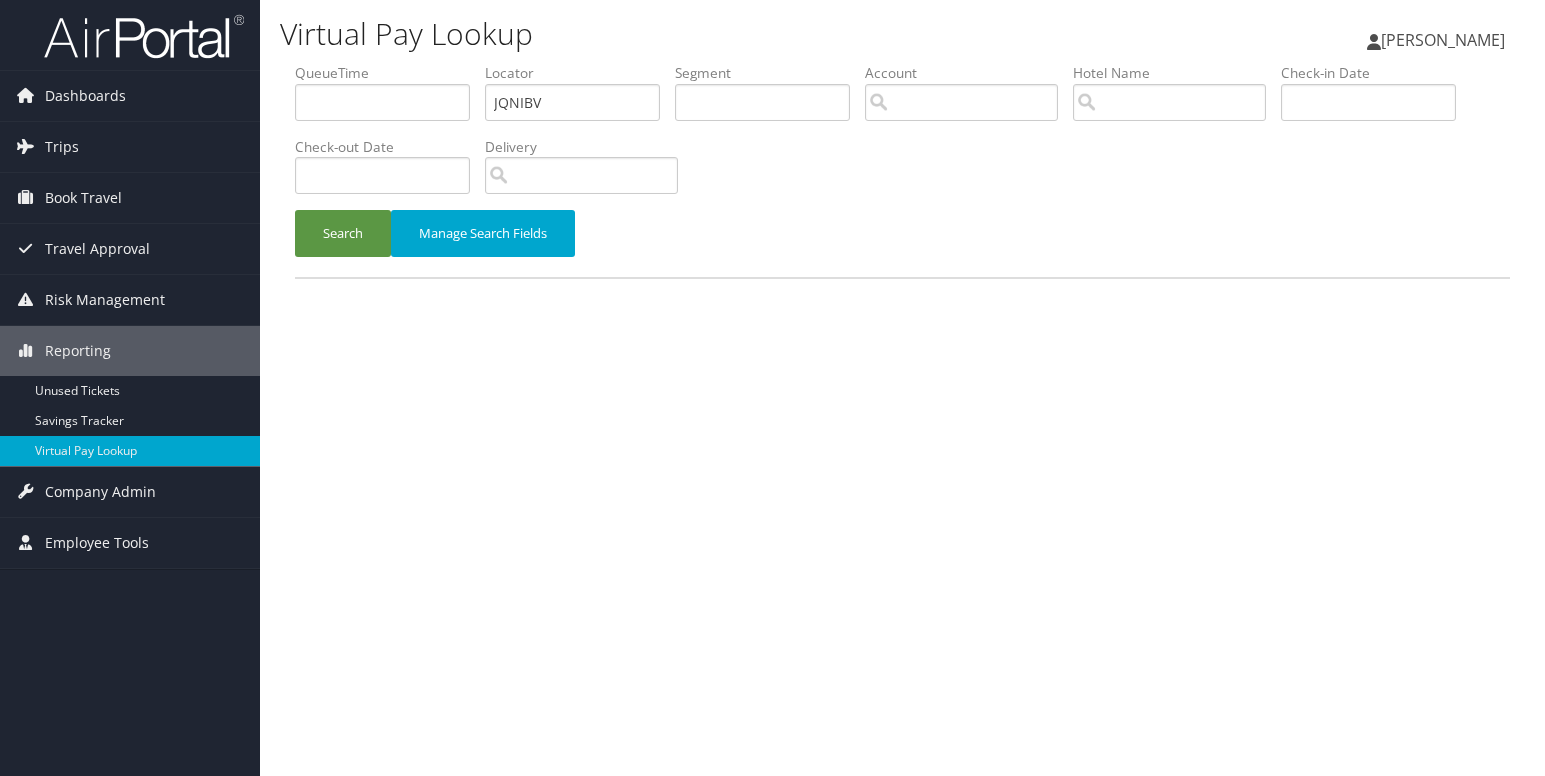 scroll, scrollTop: 0, scrollLeft: 0, axis: both 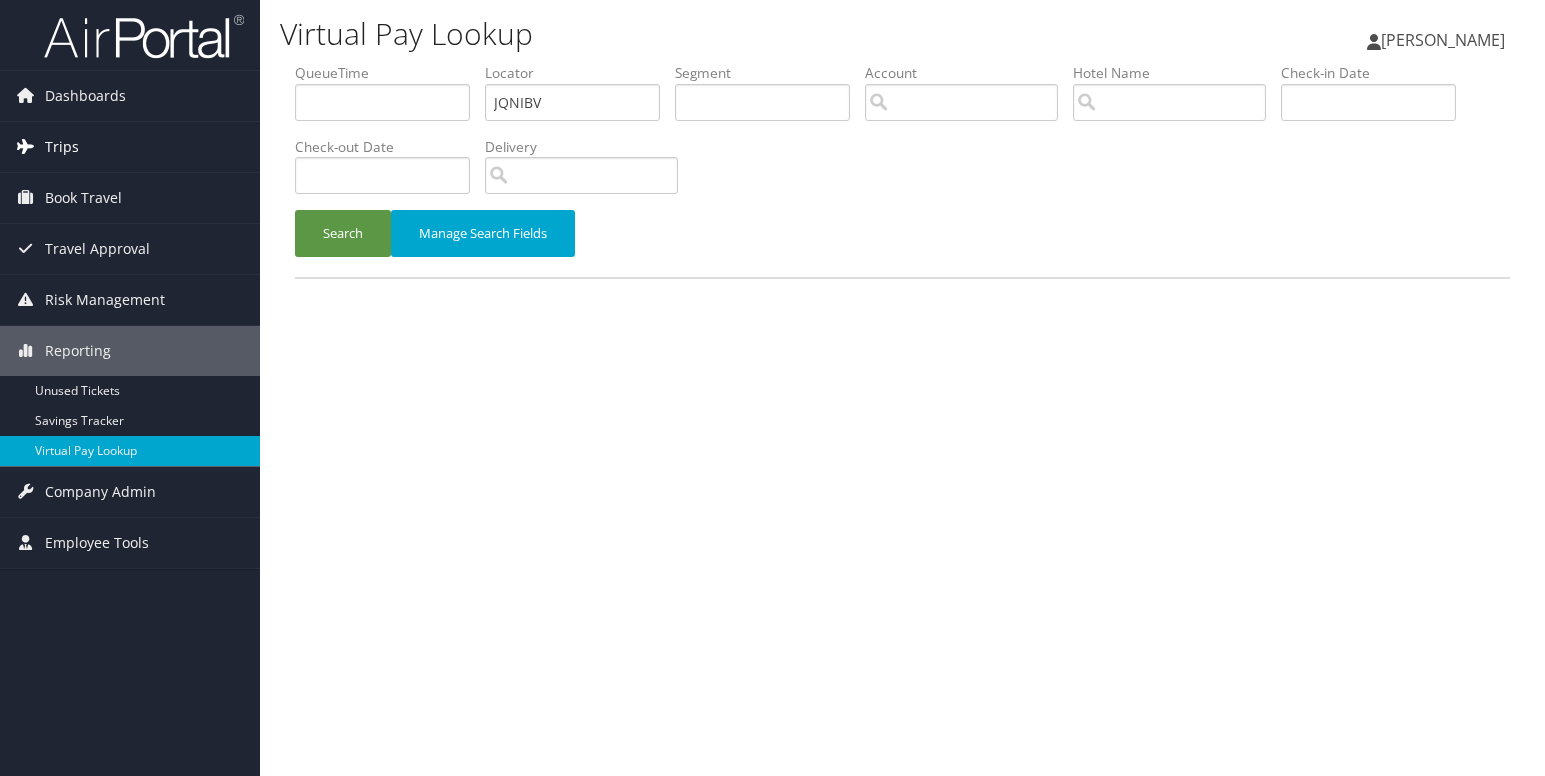 click on "Trips" at bounding box center (130, 147) 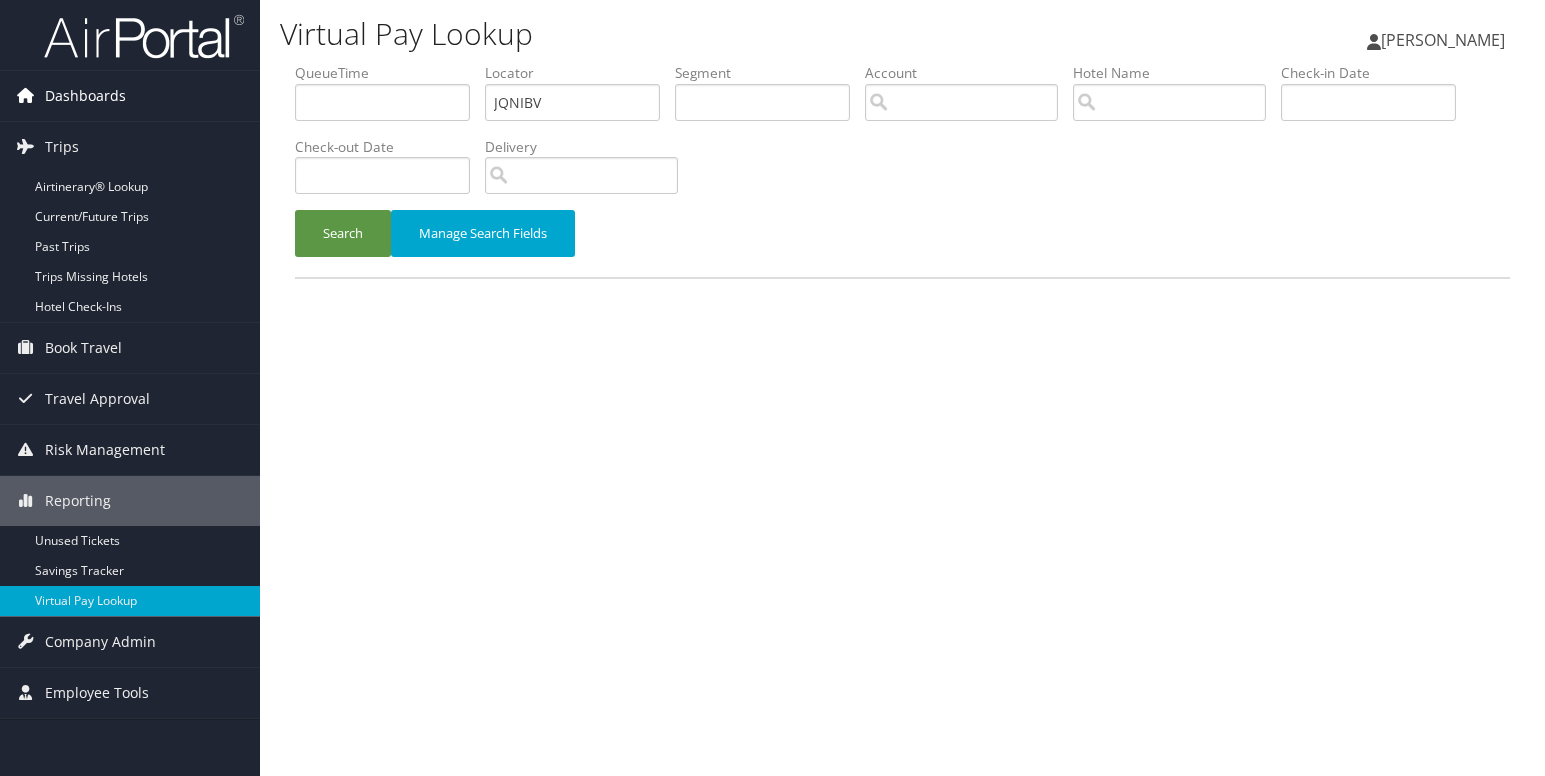 click on "Dashboards" at bounding box center (85, 96) 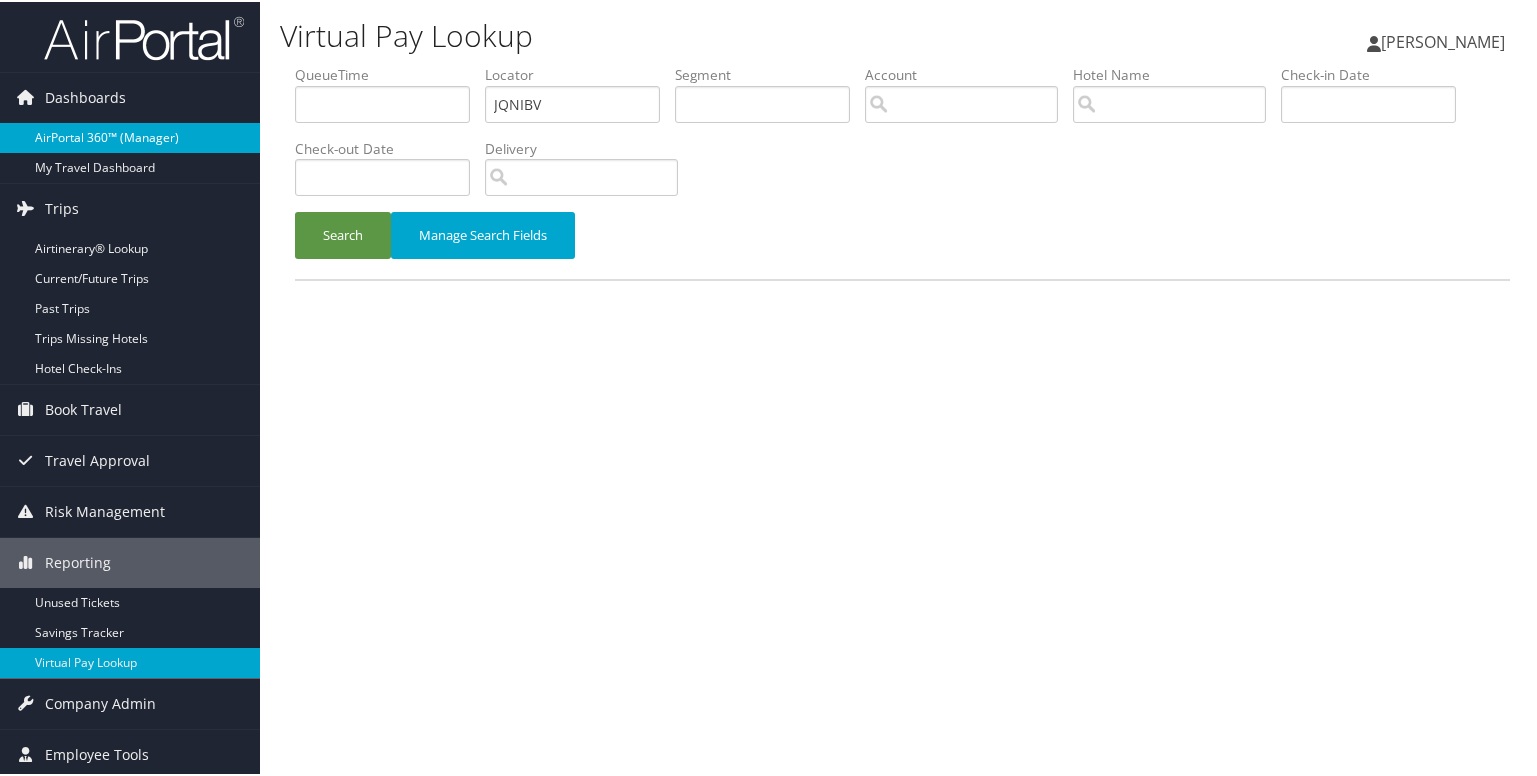 click on "AirPortal 360™ (Manager)" at bounding box center (130, 136) 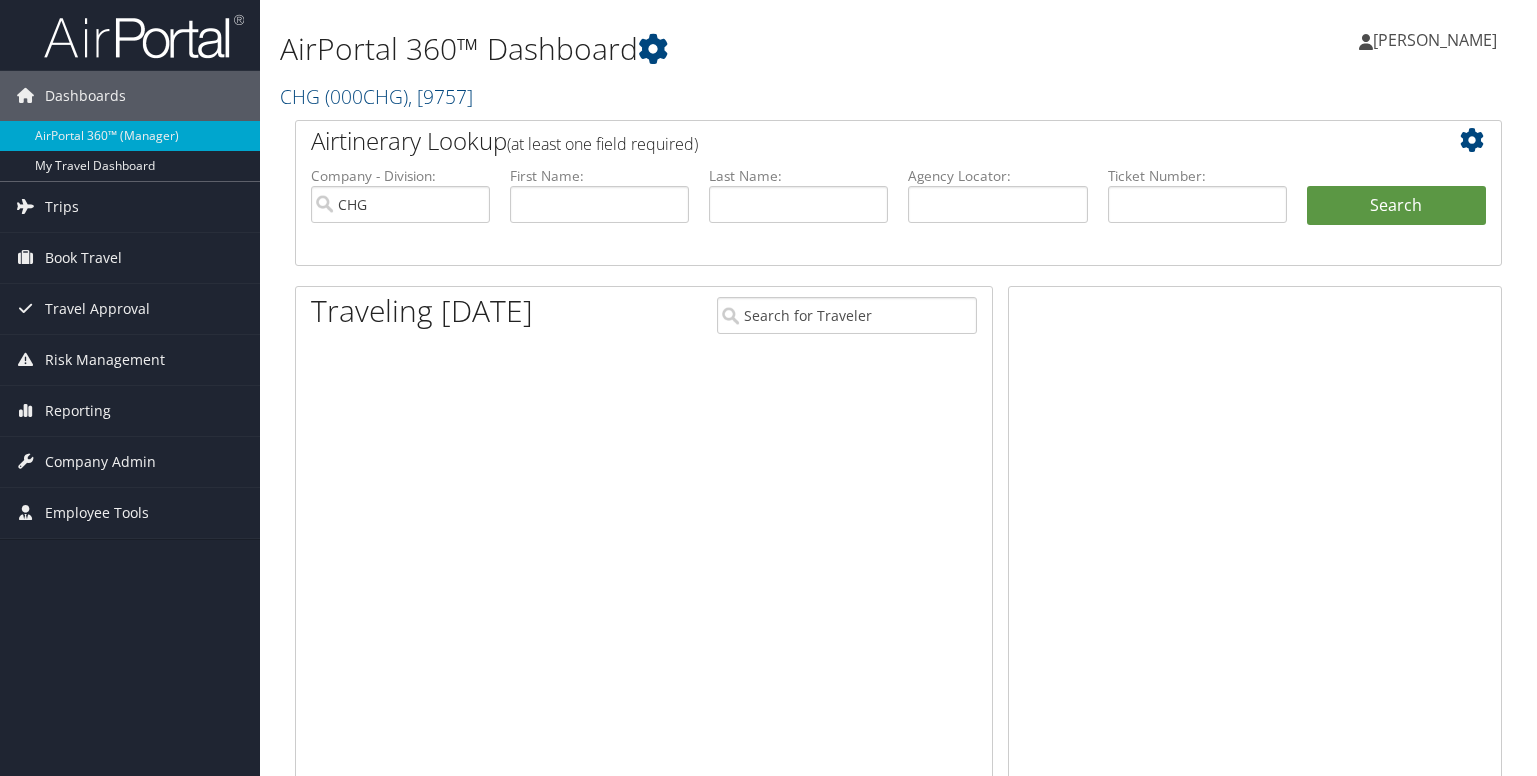 scroll, scrollTop: 0, scrollLeft: 0, axis: both 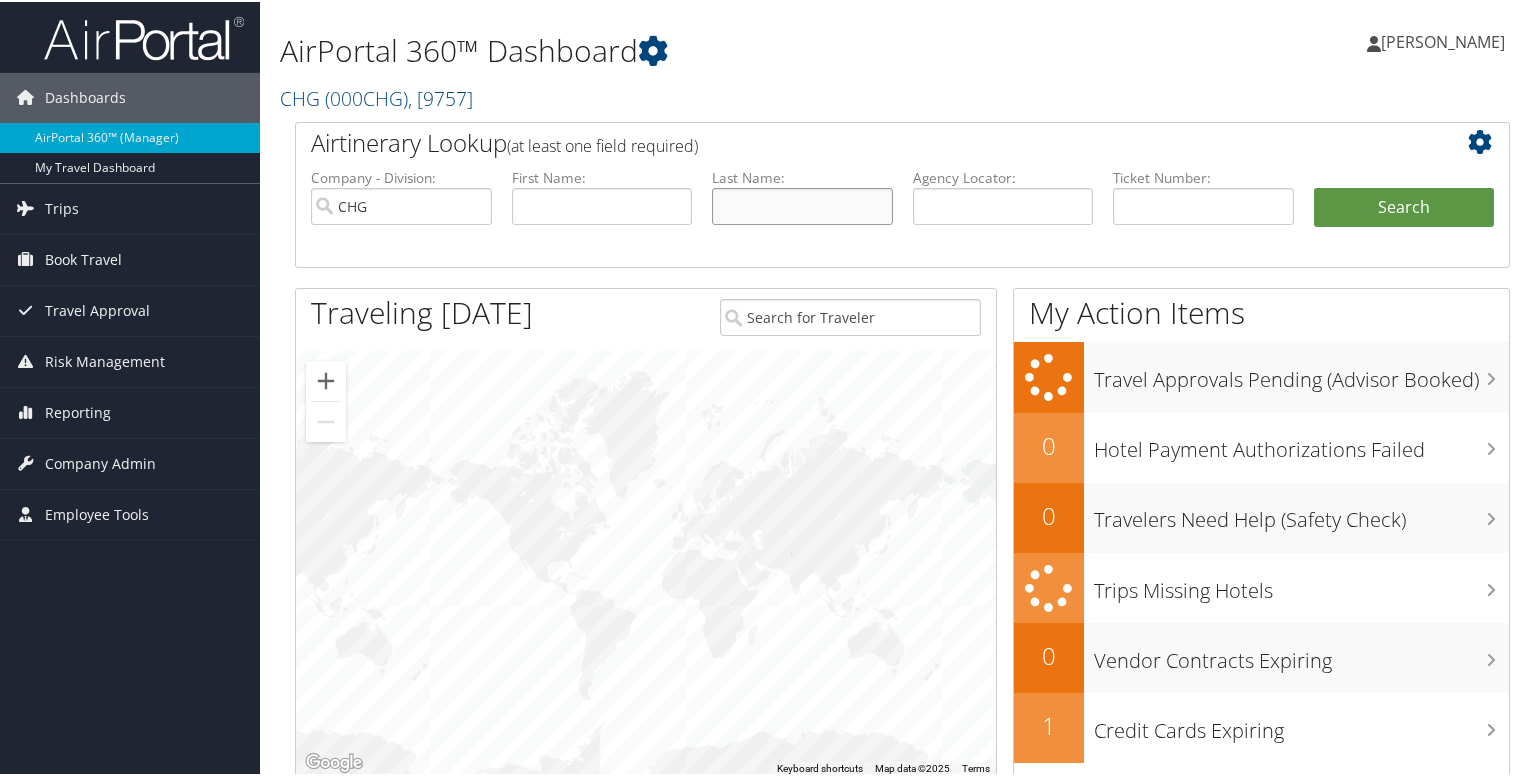 drag, startPoint x: 740, startPoint y: 213, endPoint x: 746, endPoint y: 225, distance: 13.416408 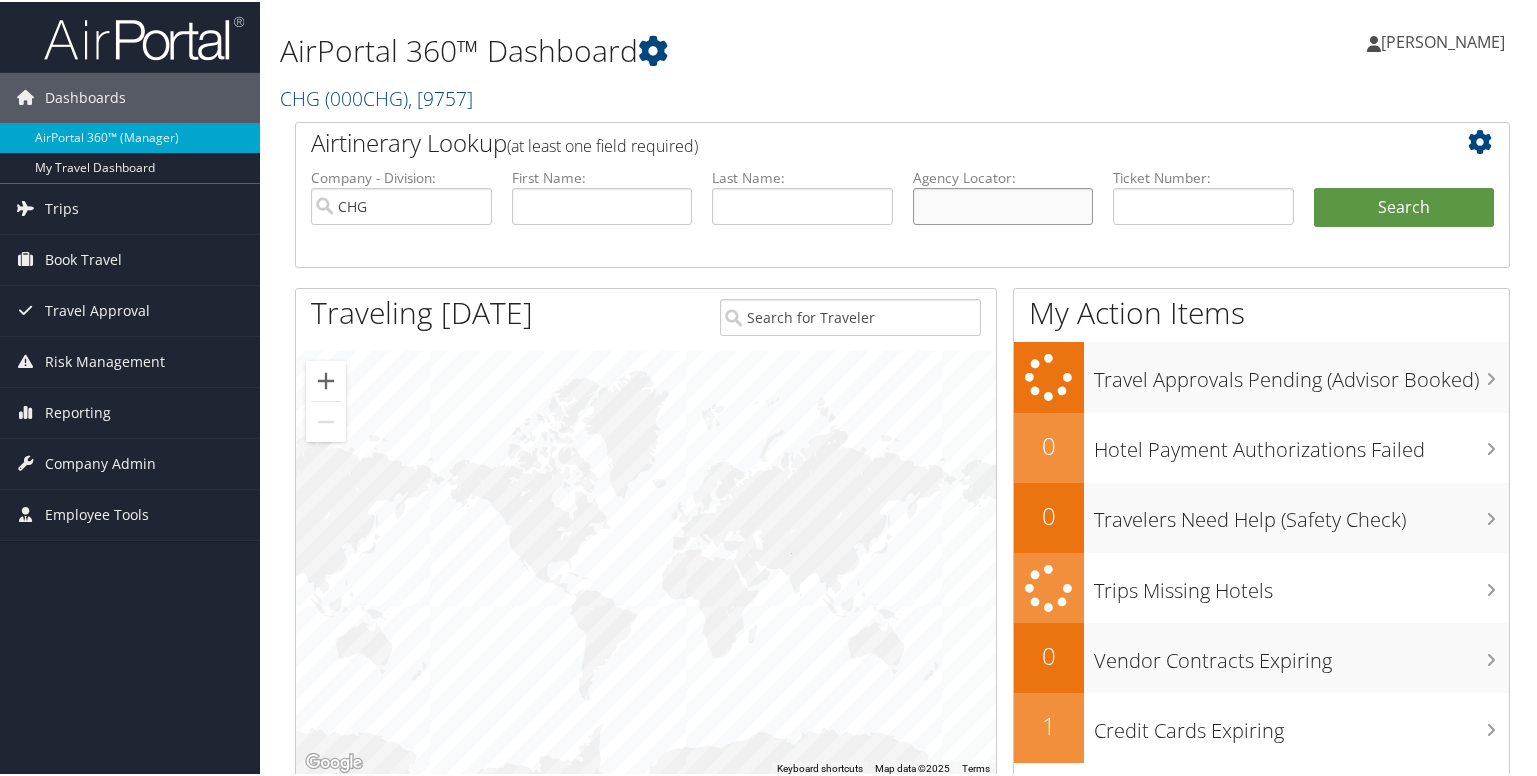 click at bounding box center [1003, 204] 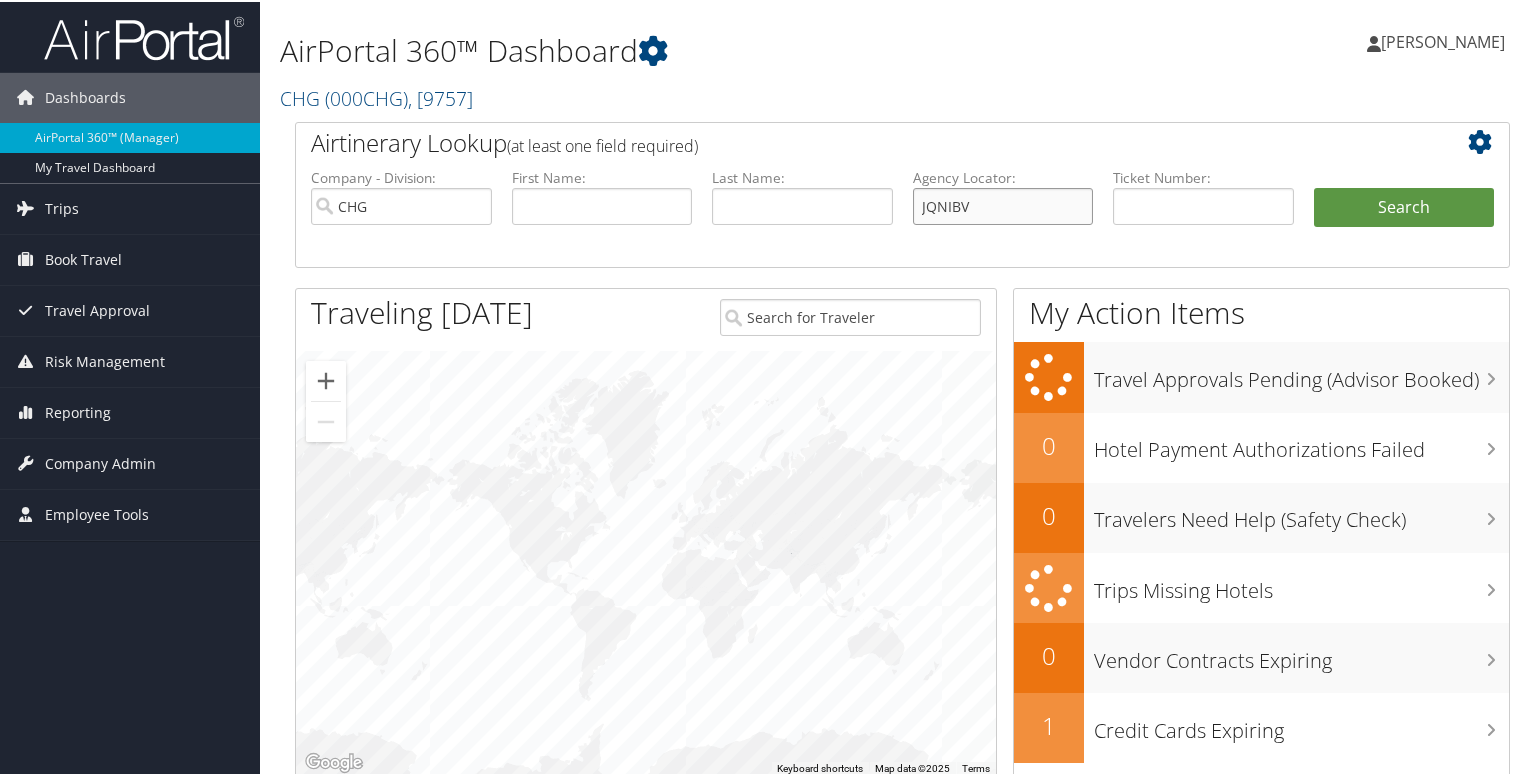 type on "JQNIBV" 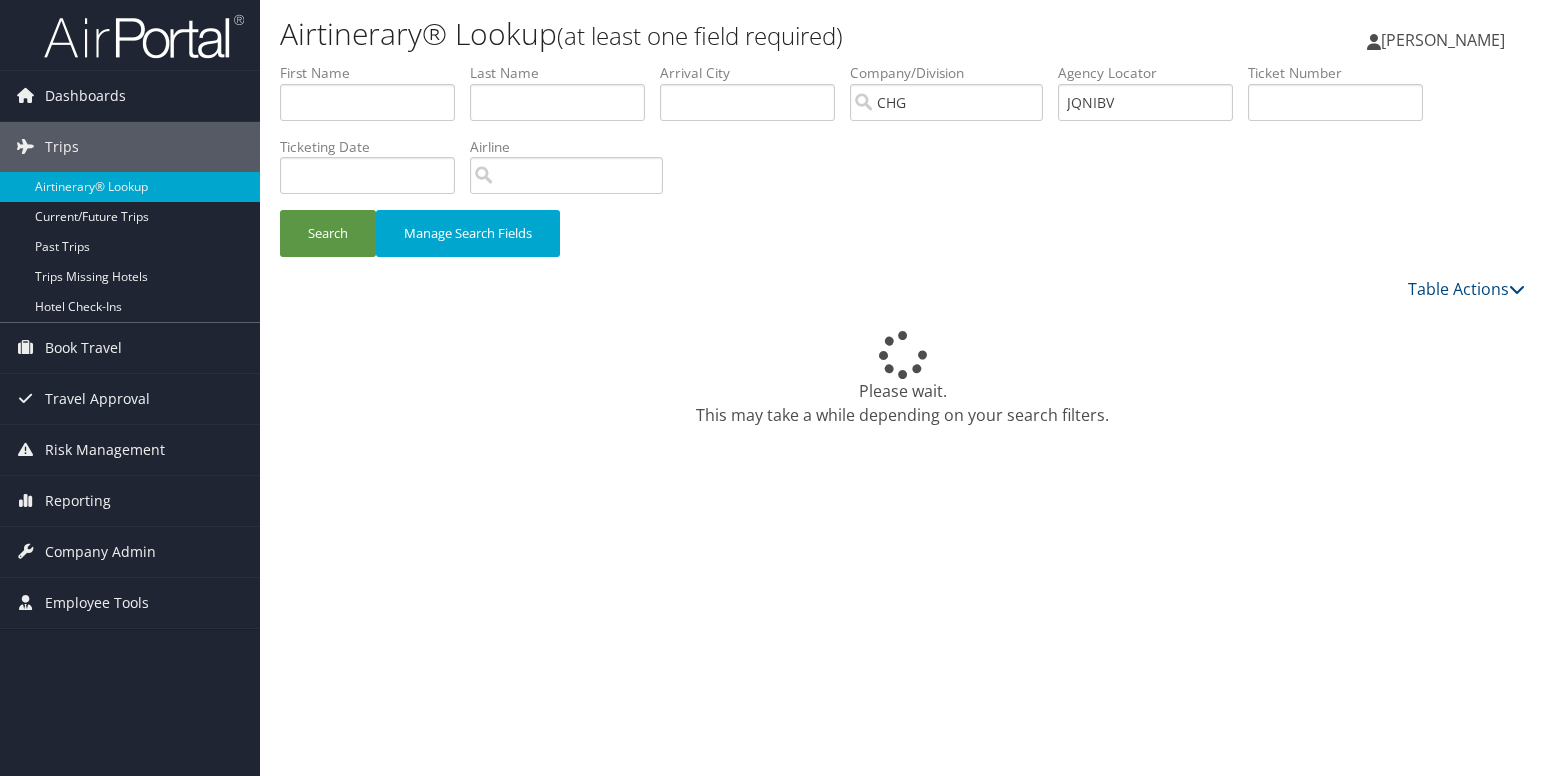 scroll, scrollTop: 0, scrollLeft: 0, axis: both 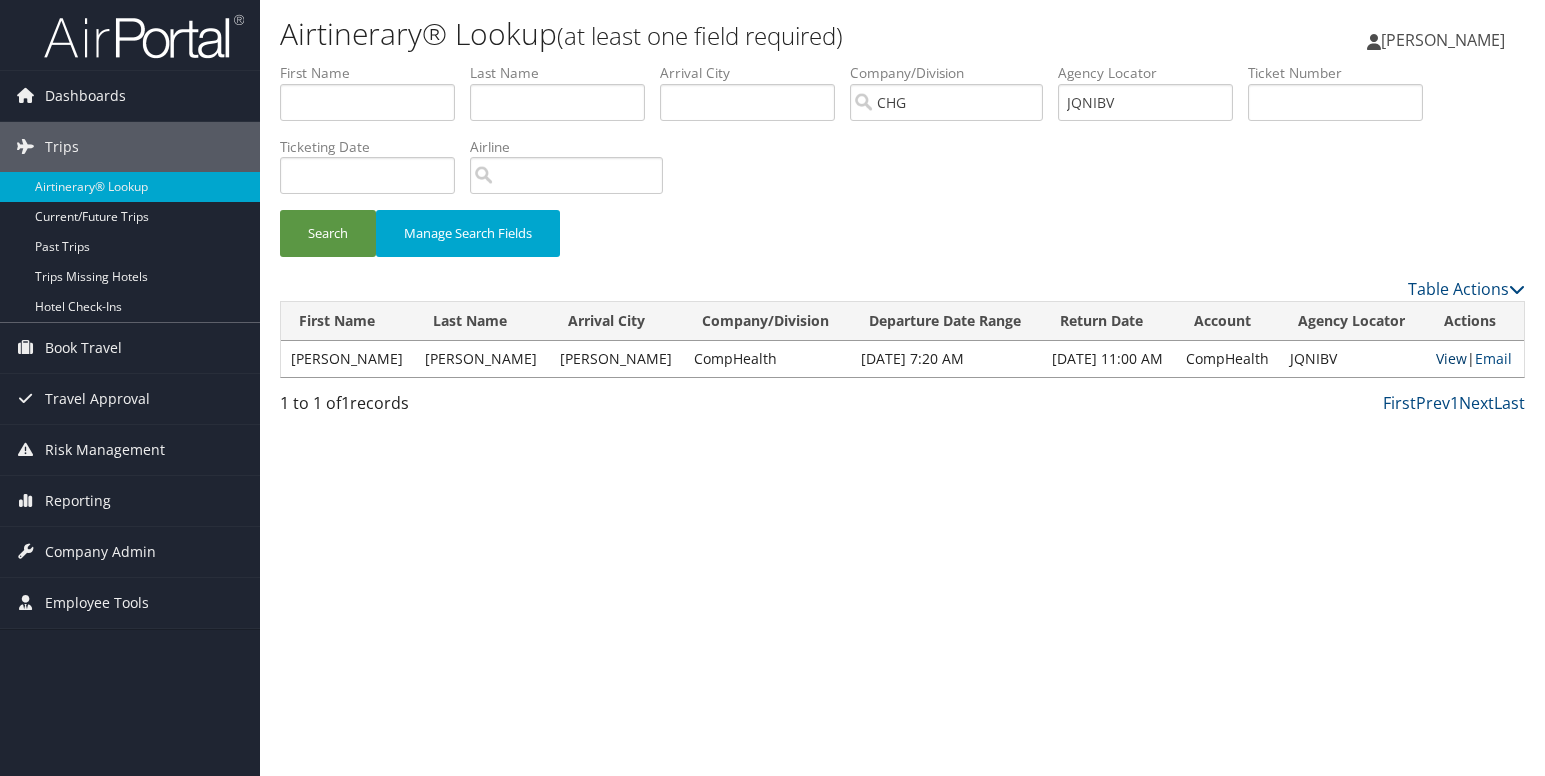 click on "View" at bounding box center [1451, 358] 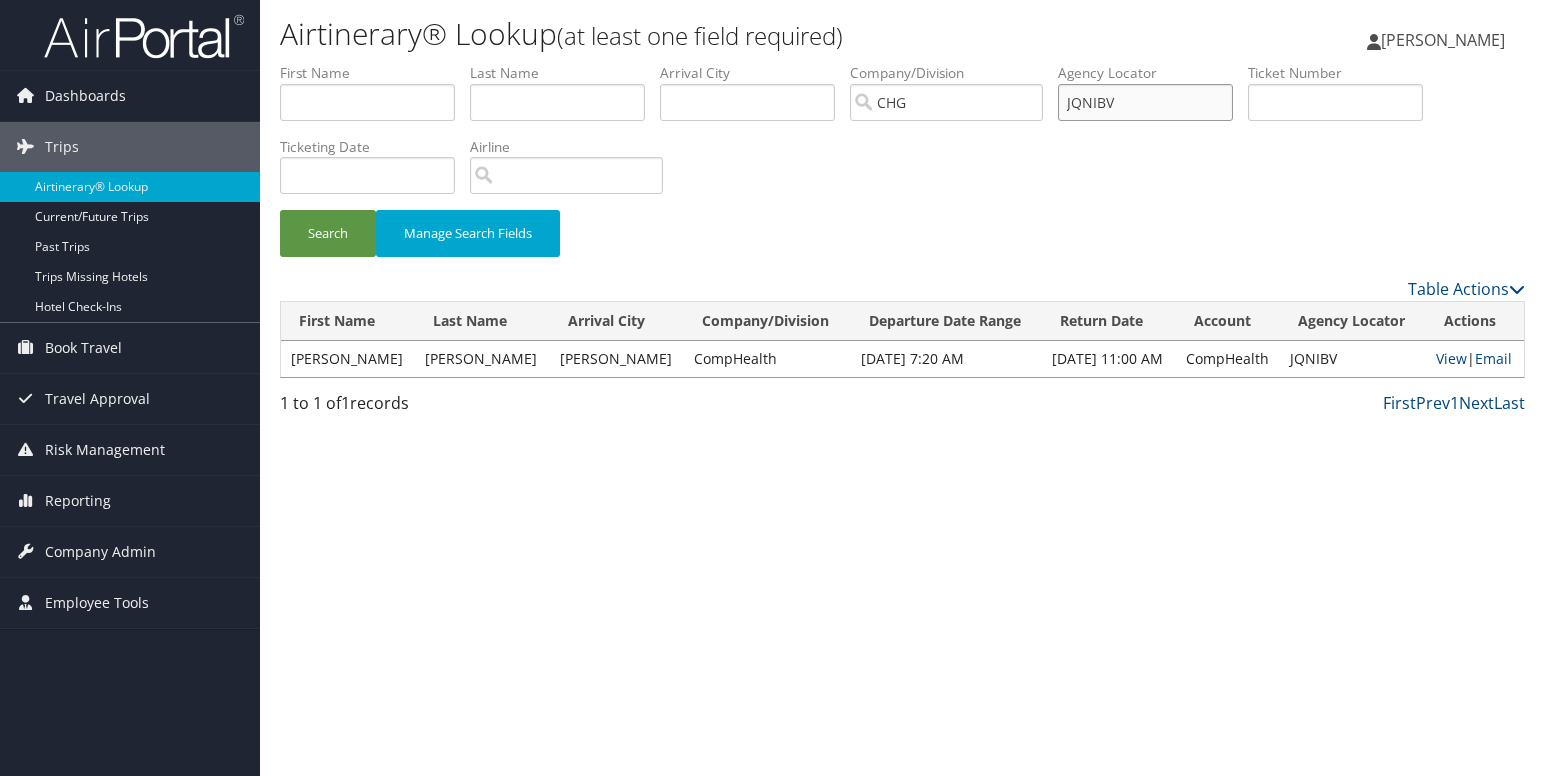 click on "JQNIBV" at bounding box center (1145, 102) 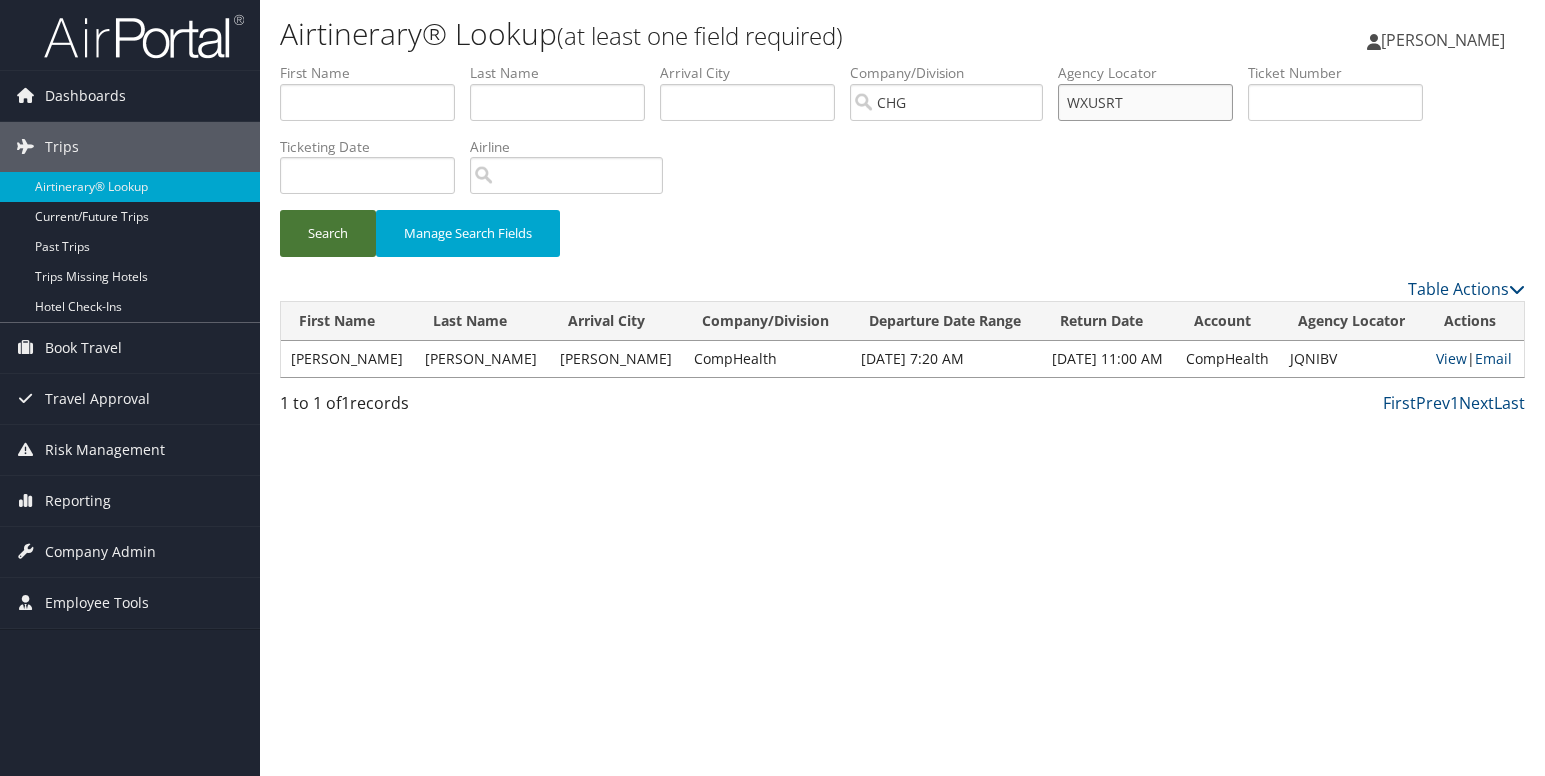 type on "WXUSRT" 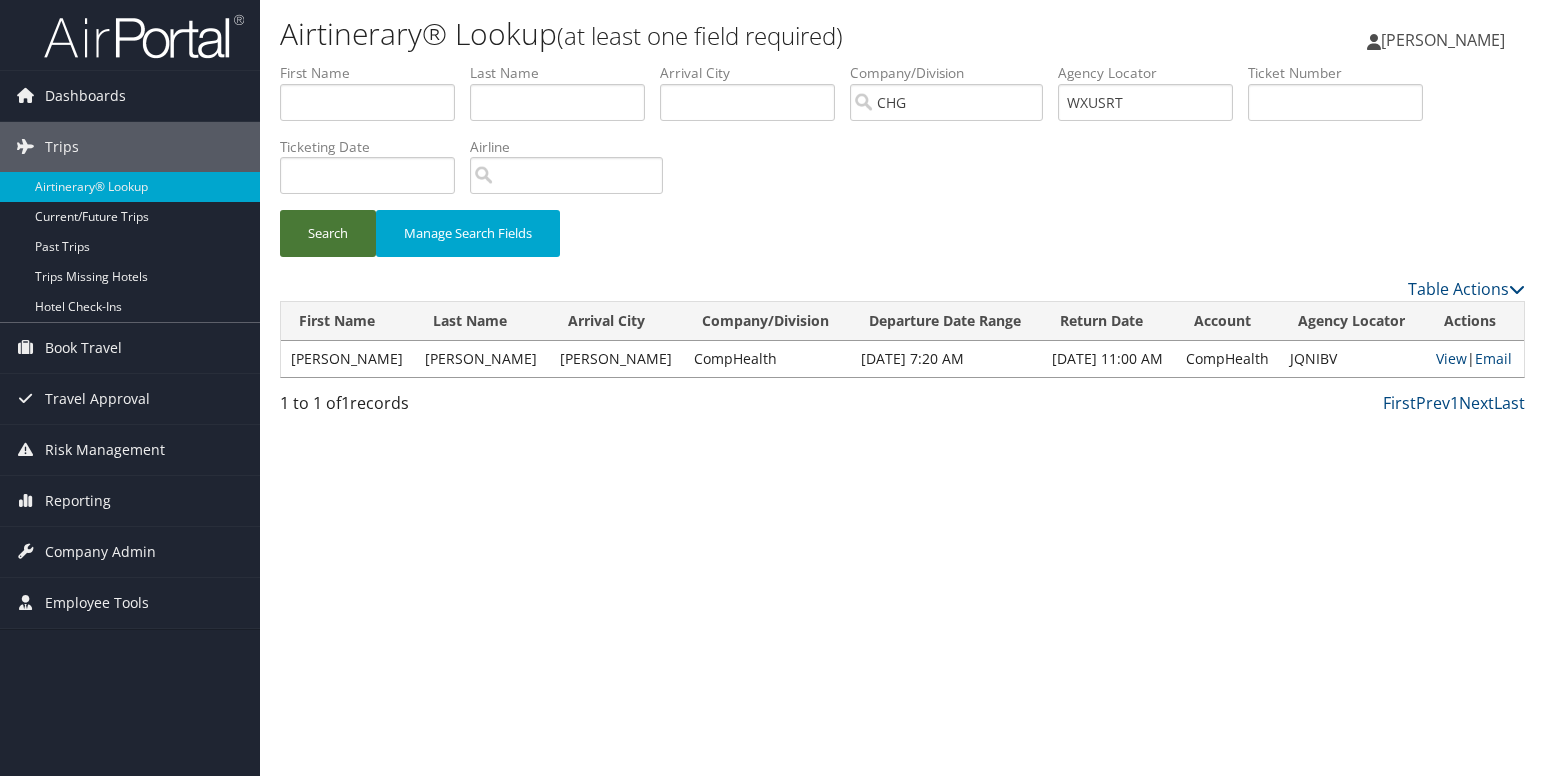 click on "Search" at bounding box center [328, 233] 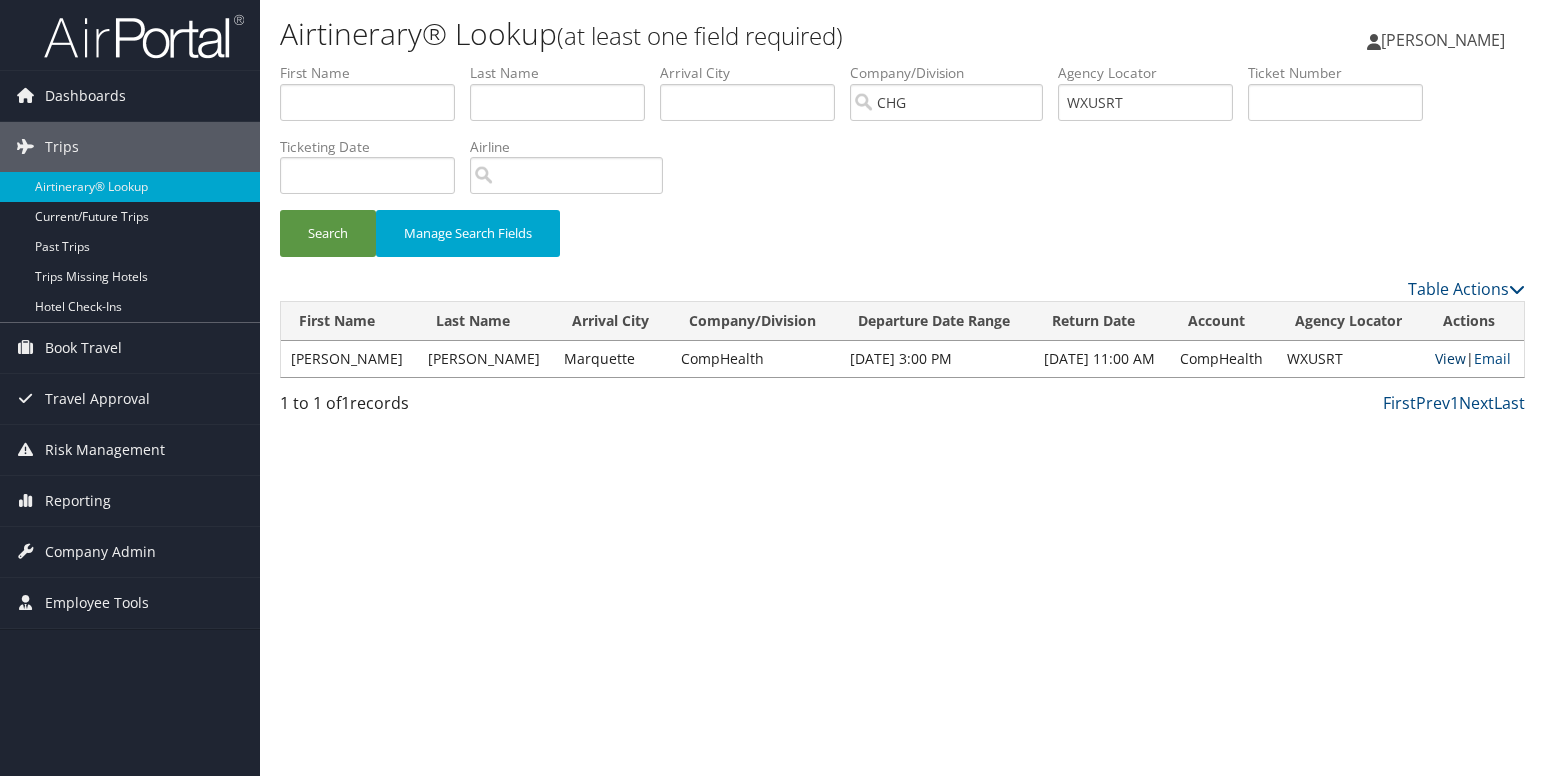 click on "View" at bounding box center [1450, 358] 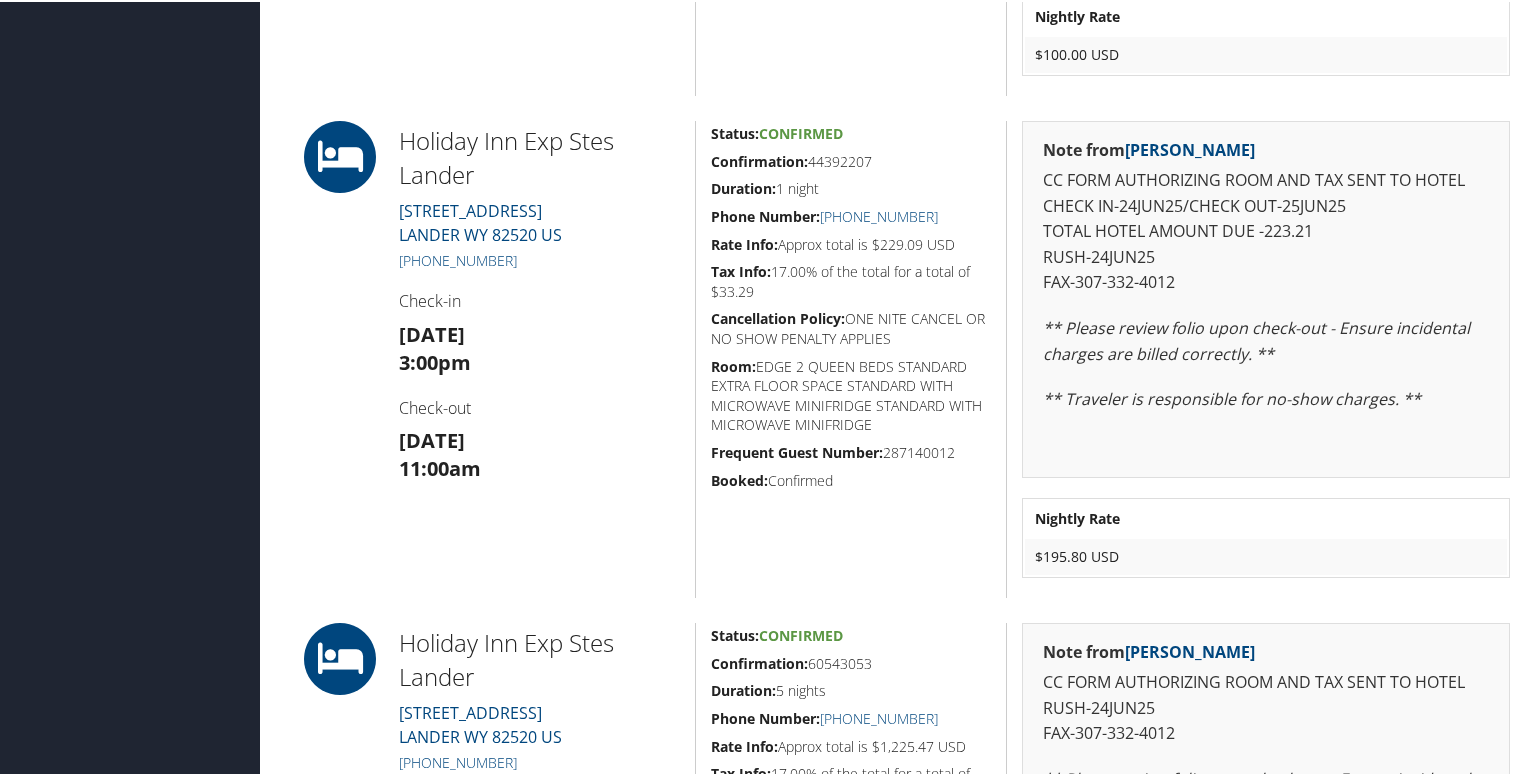scroll, scrollTop: 2700, scrollLeft: 0, axis: vertical 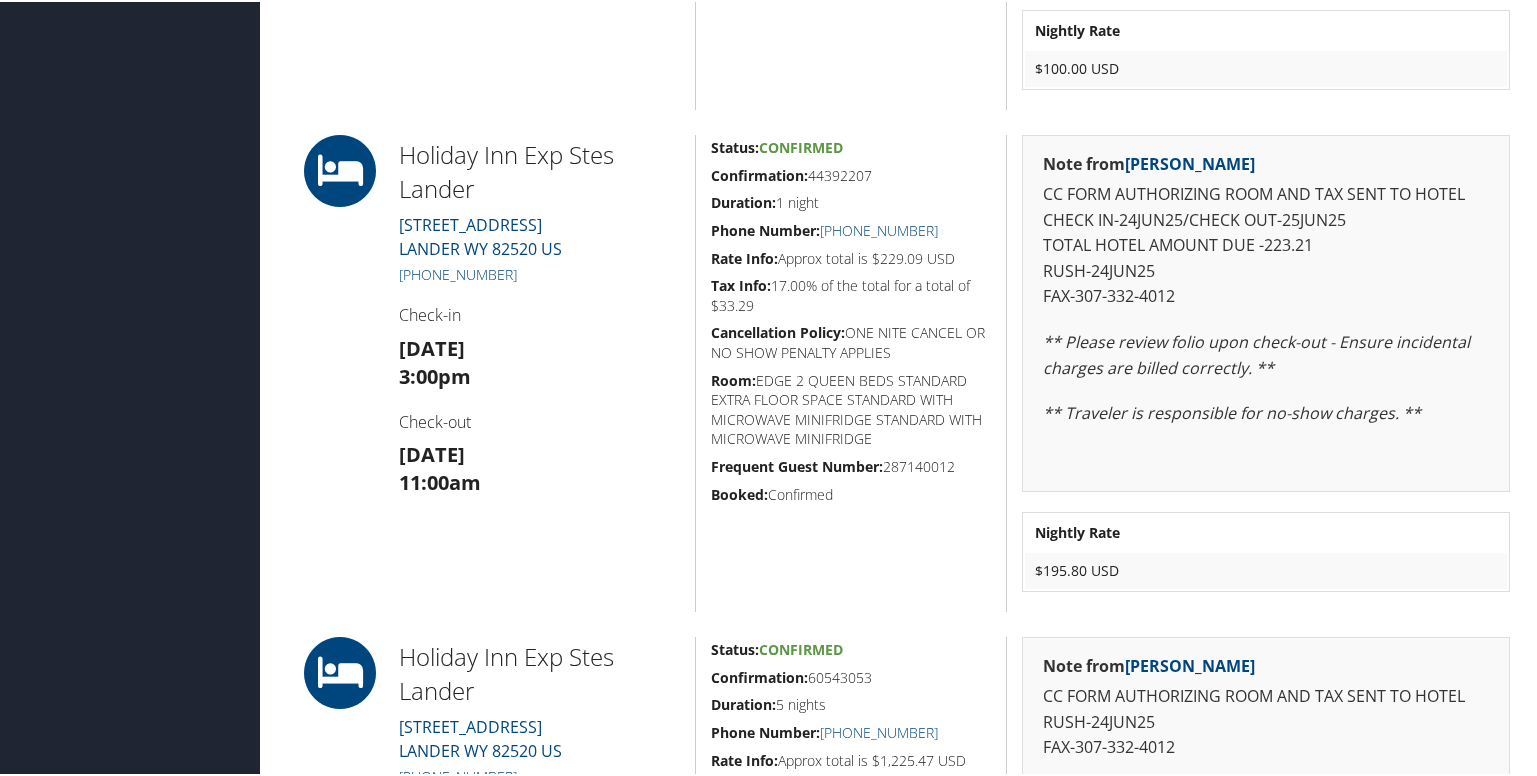 drag, startPoint x: 522, startPoint y: 276, endPoint x: 440, endPoint y: 282, distance: 82.219215 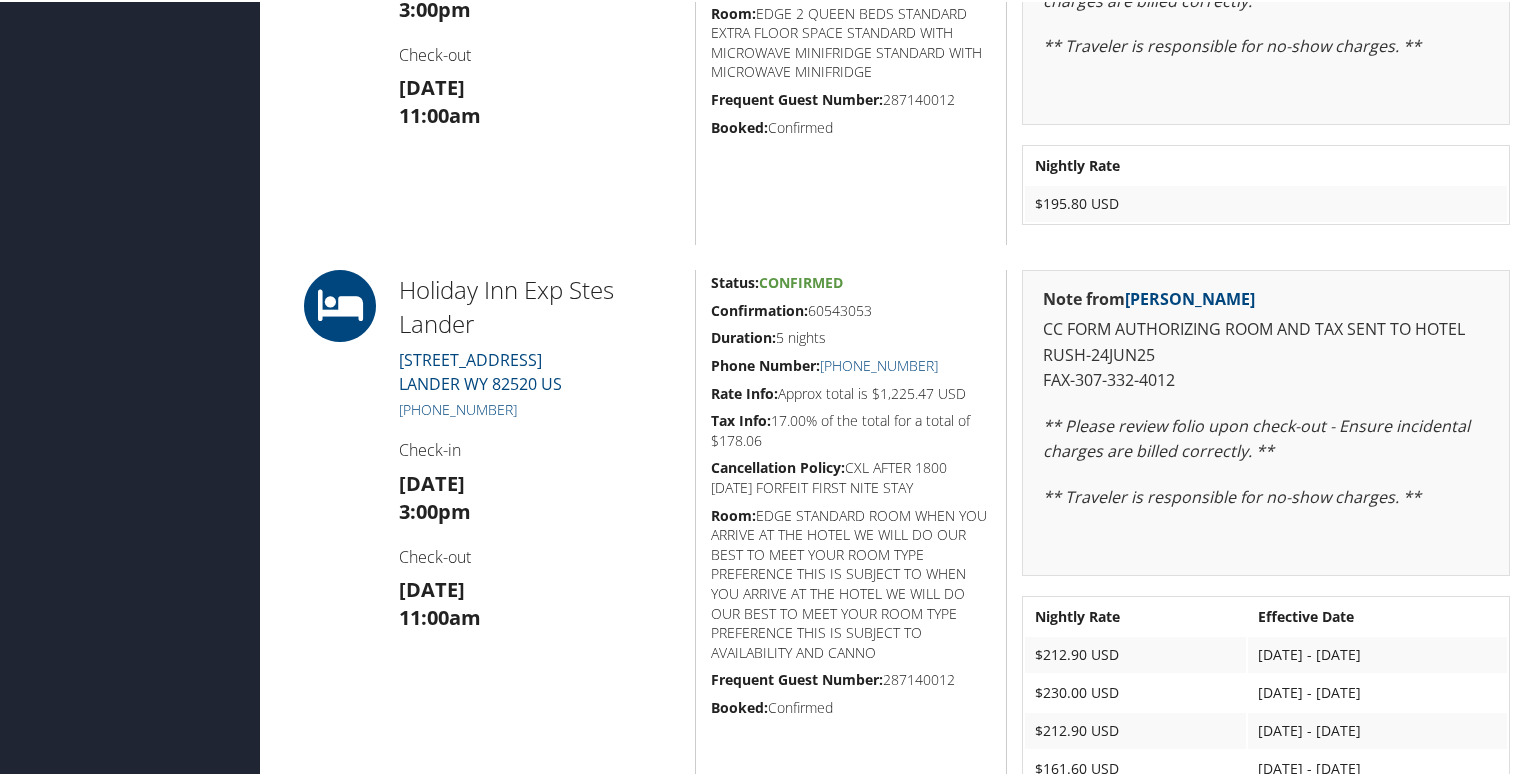 scroll, scrollTop: 3100, scrollLeft: 0, axis: vertical 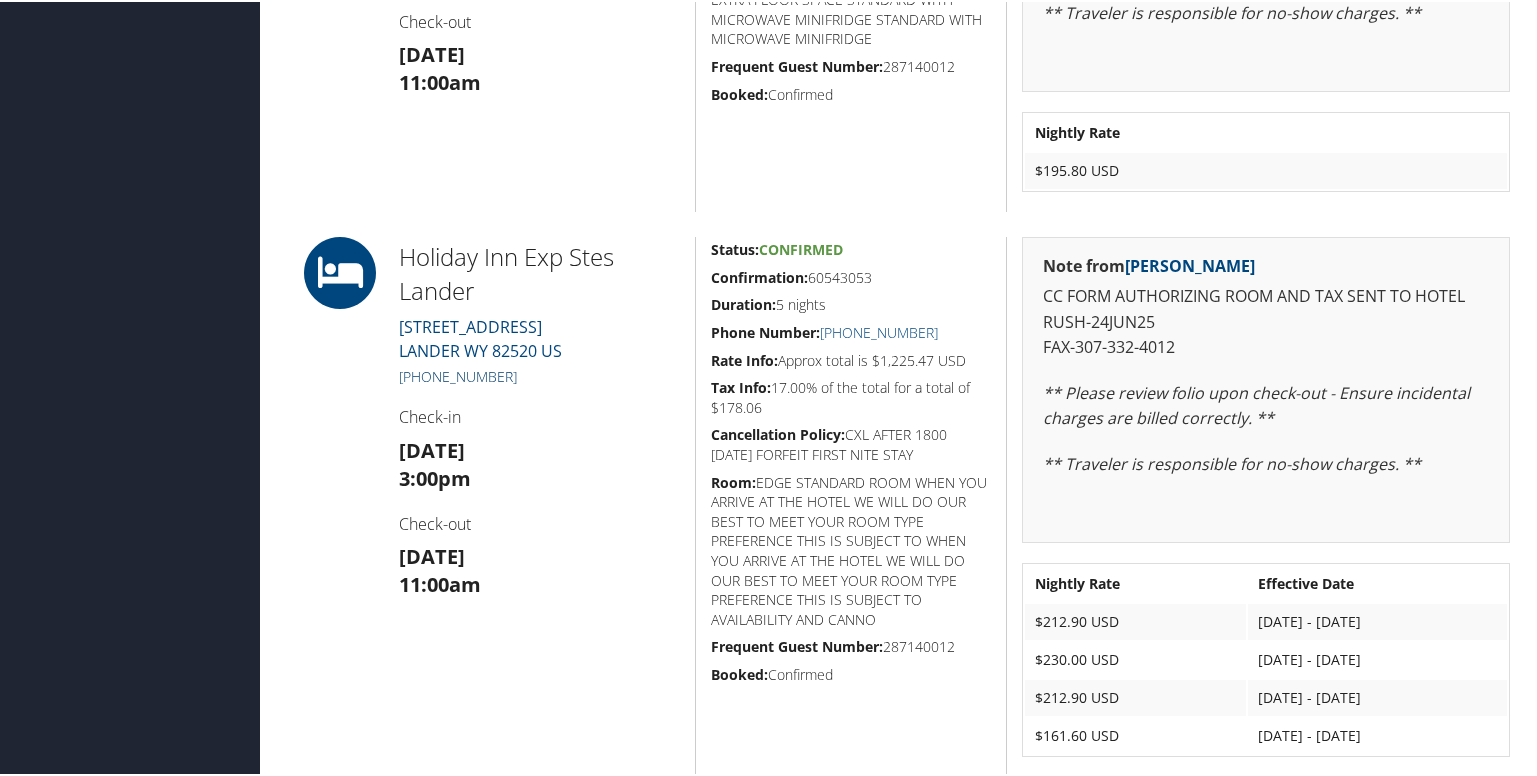 drag, startPoint x: 520, startPoint y: 373, endPoint x: 418, endPoint y: 381, distance: 102.31325 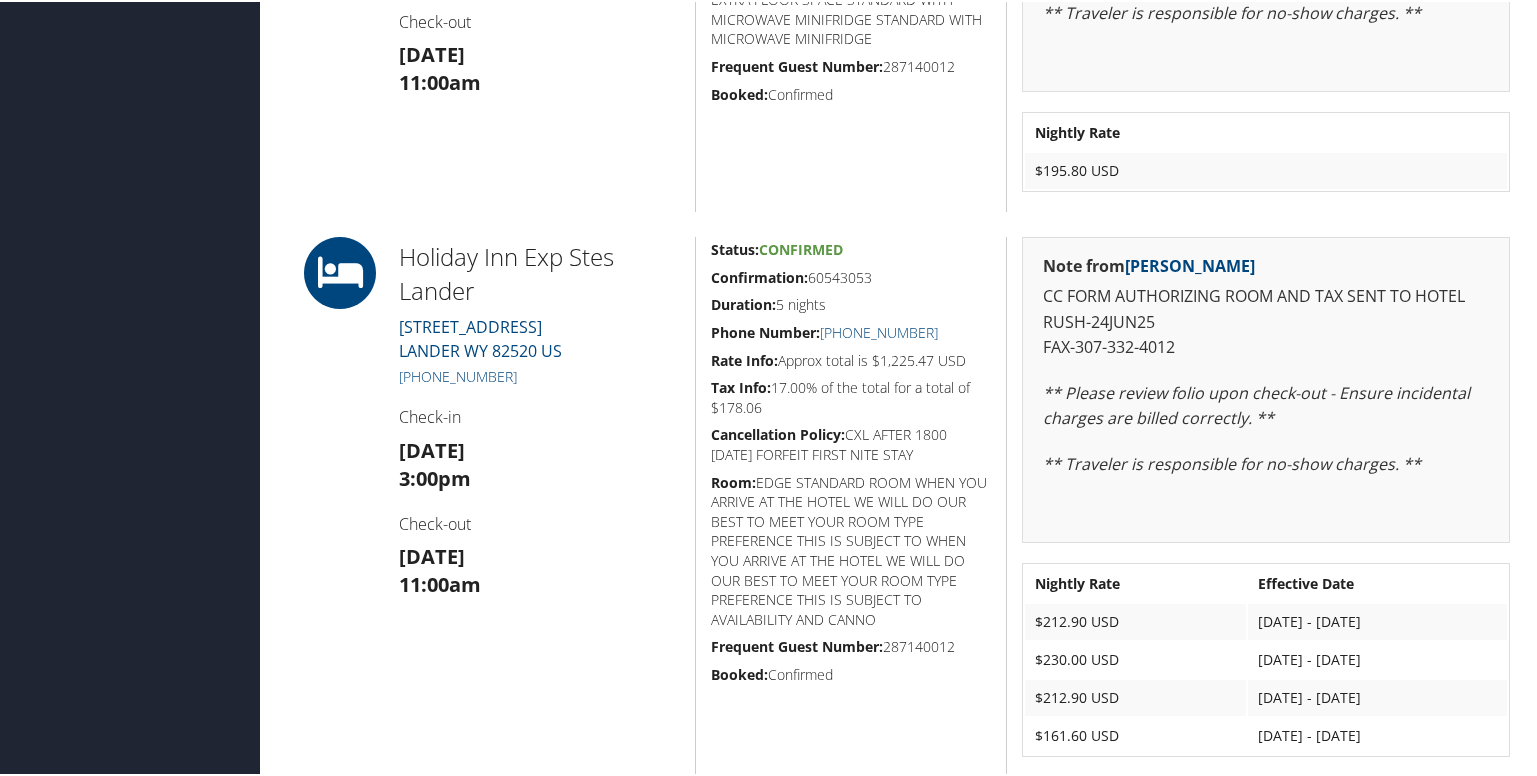 copy on "(307) 332-4005" 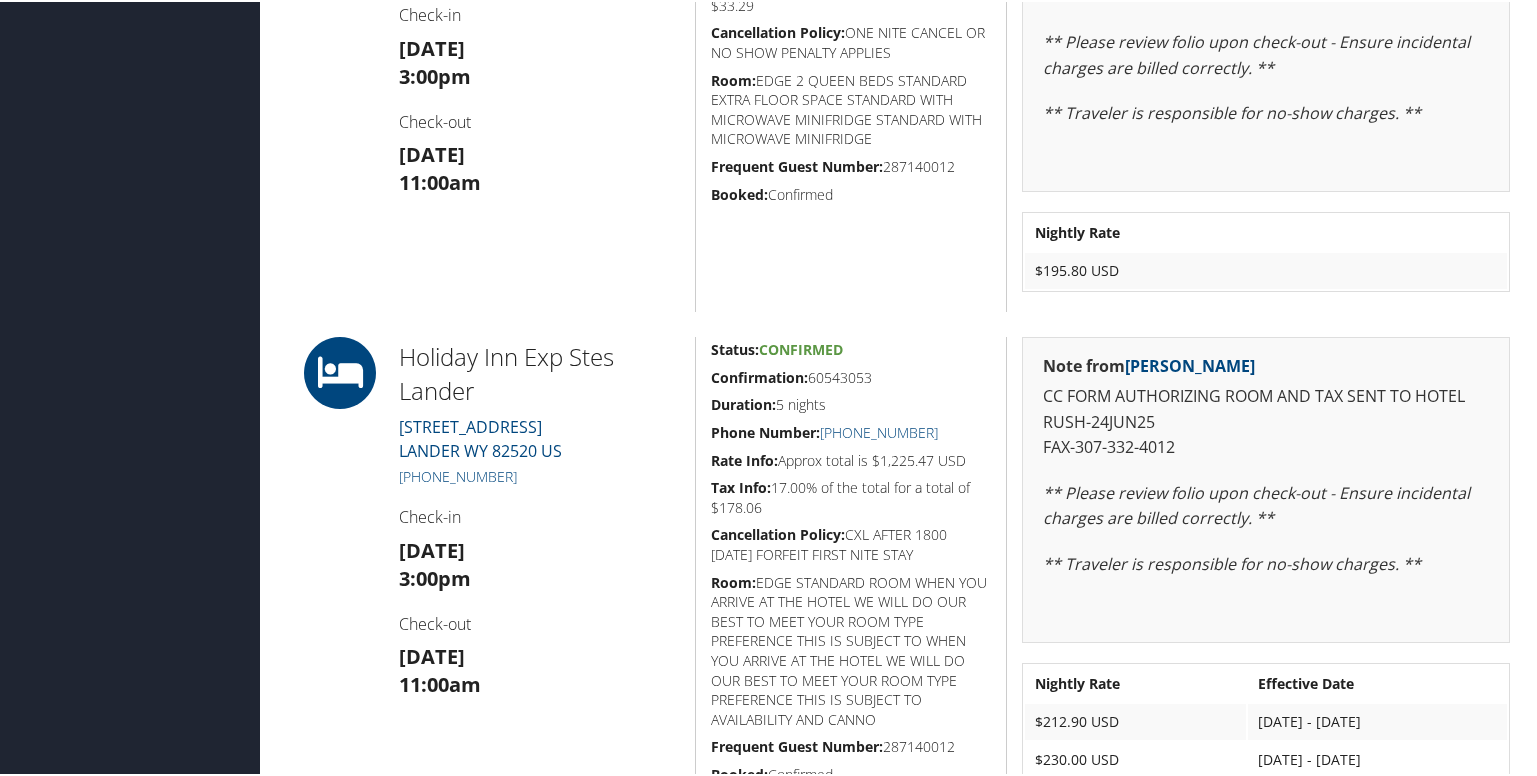 scroll, scrollTop: 2900, scrollLeft: 0, axis: vertical 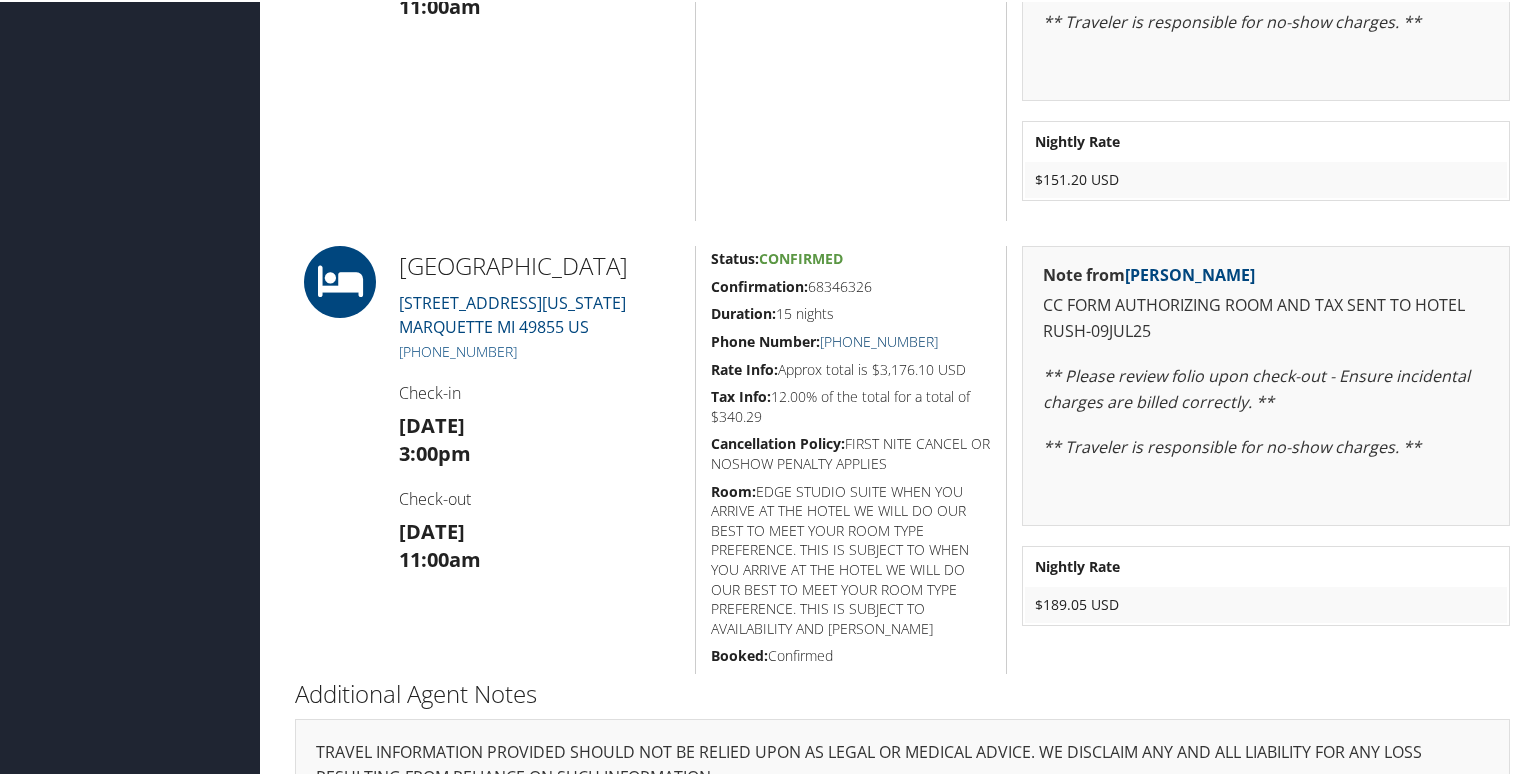 drag, startPoint x: 948, startPoint y: 339, endPoint x: 844, endPoint y: 348, distance: 104.388695 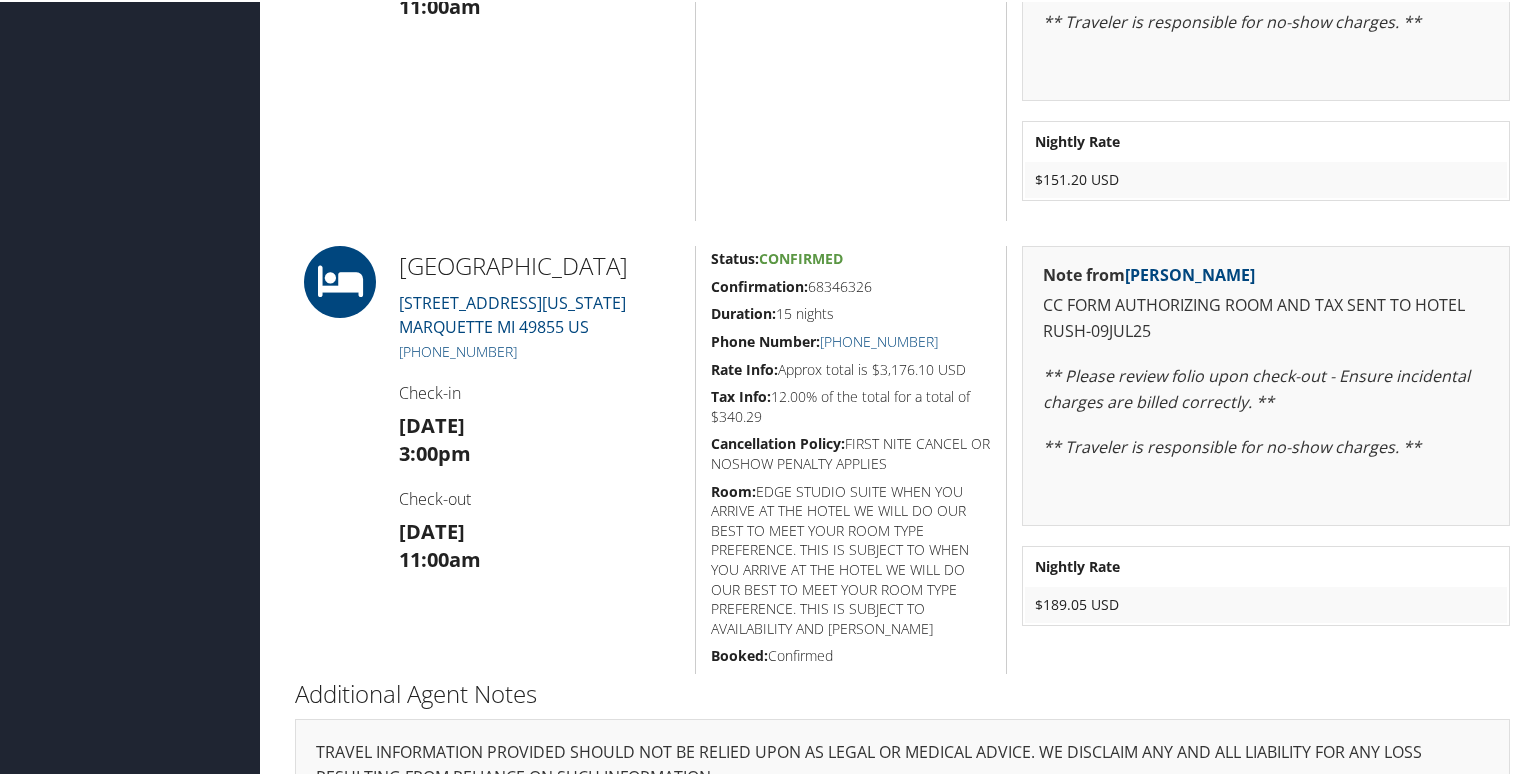 copy on "906) 225-9901" 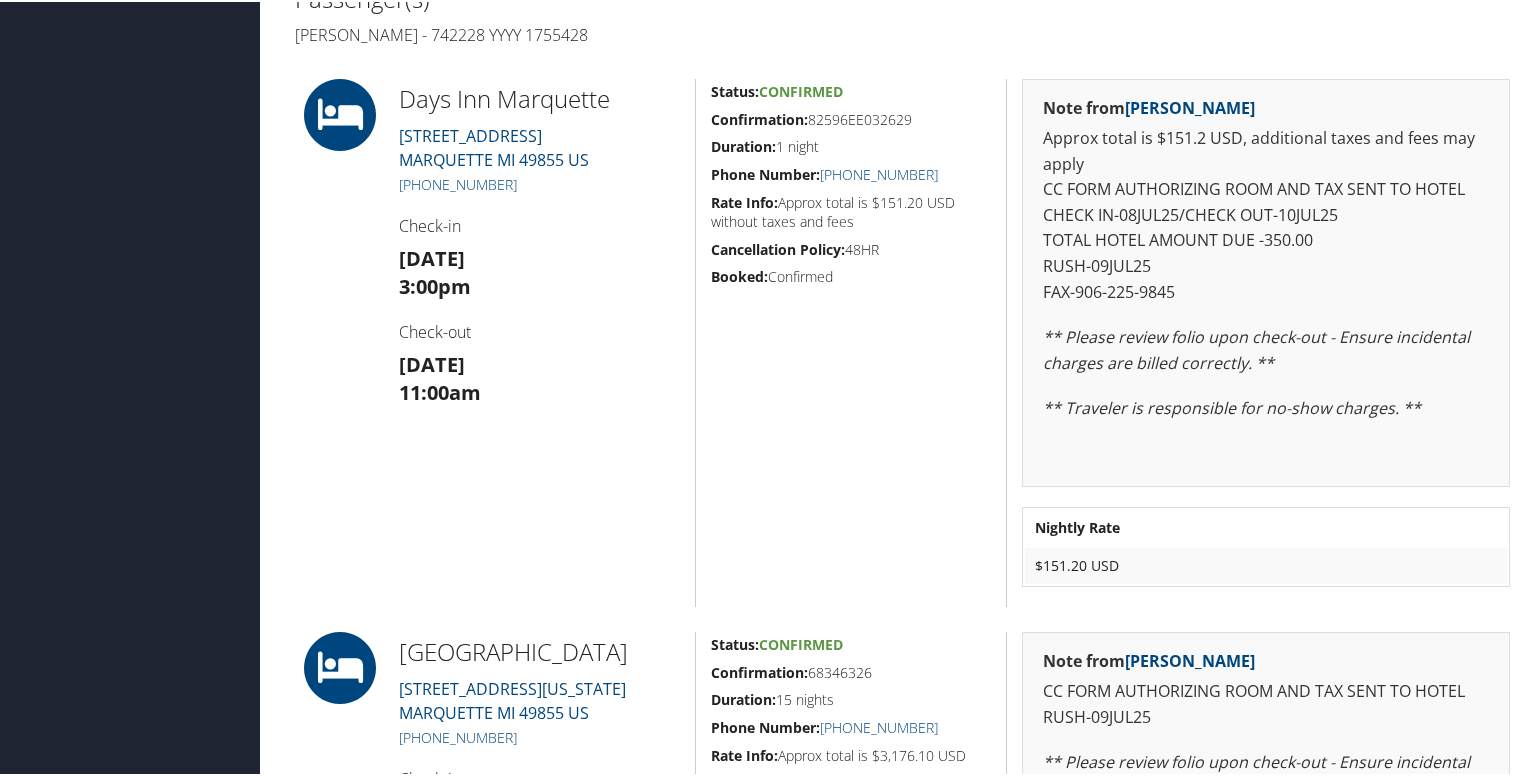 scroll, scrollTop: 473, scrollLeft: 0, axis: vertical 